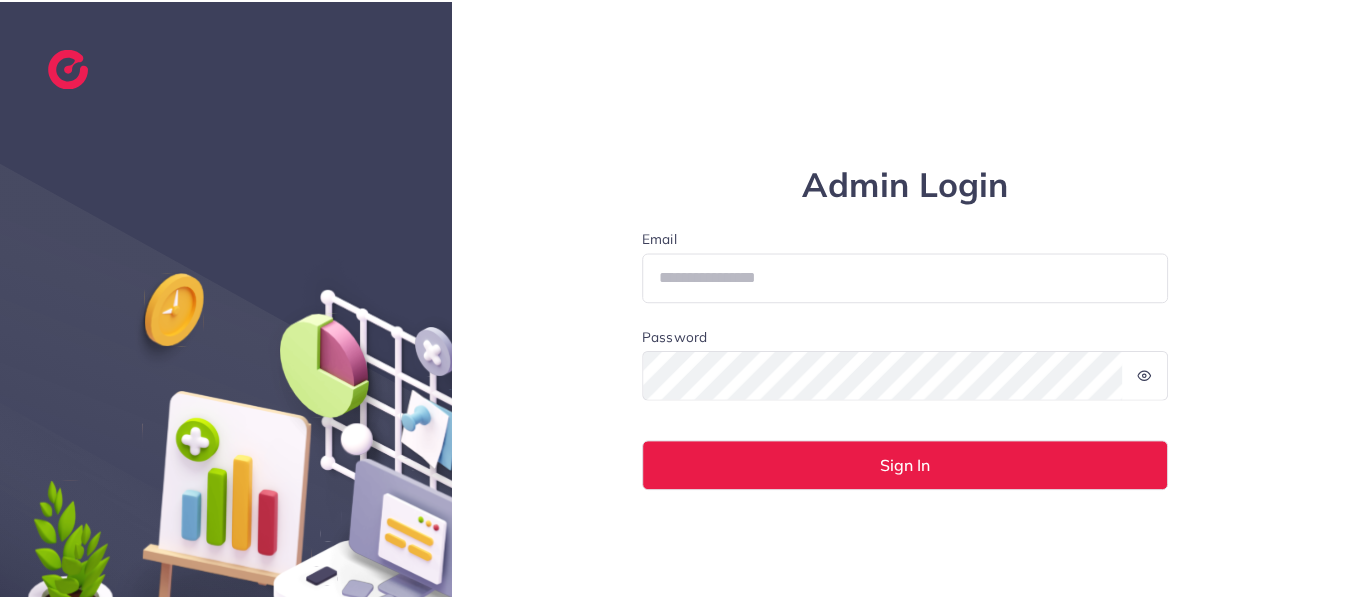 scroll, scrollTop: 0, scrollLeft: 0, axis: both 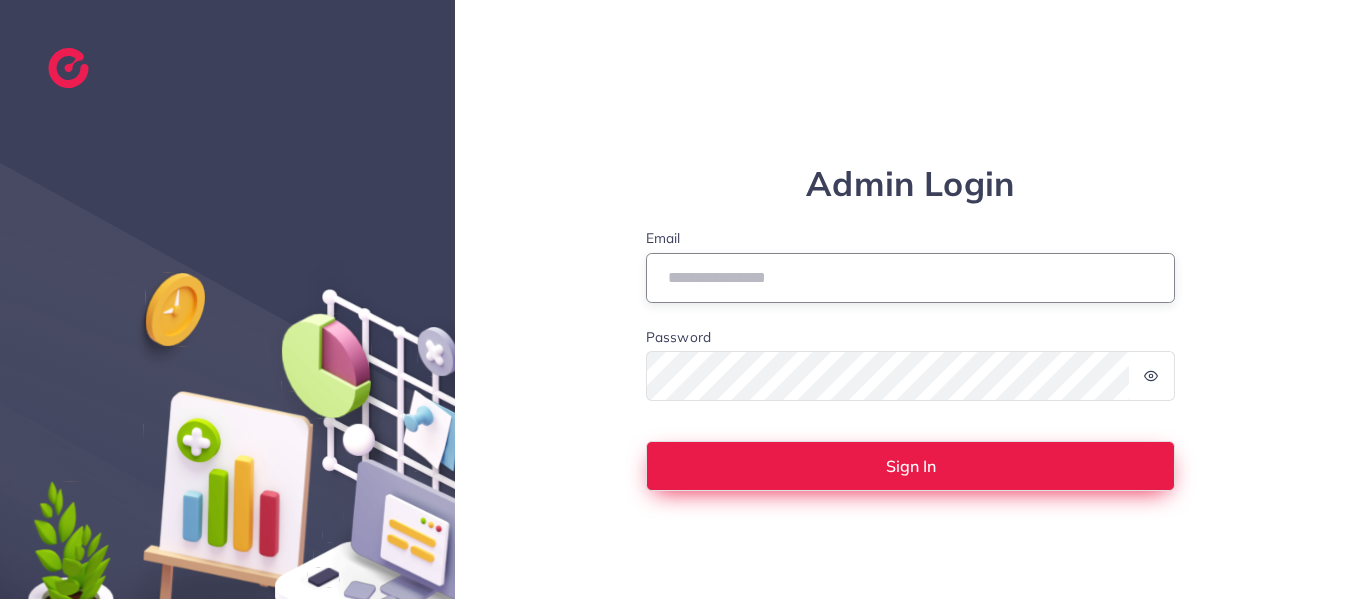 type on "**********" 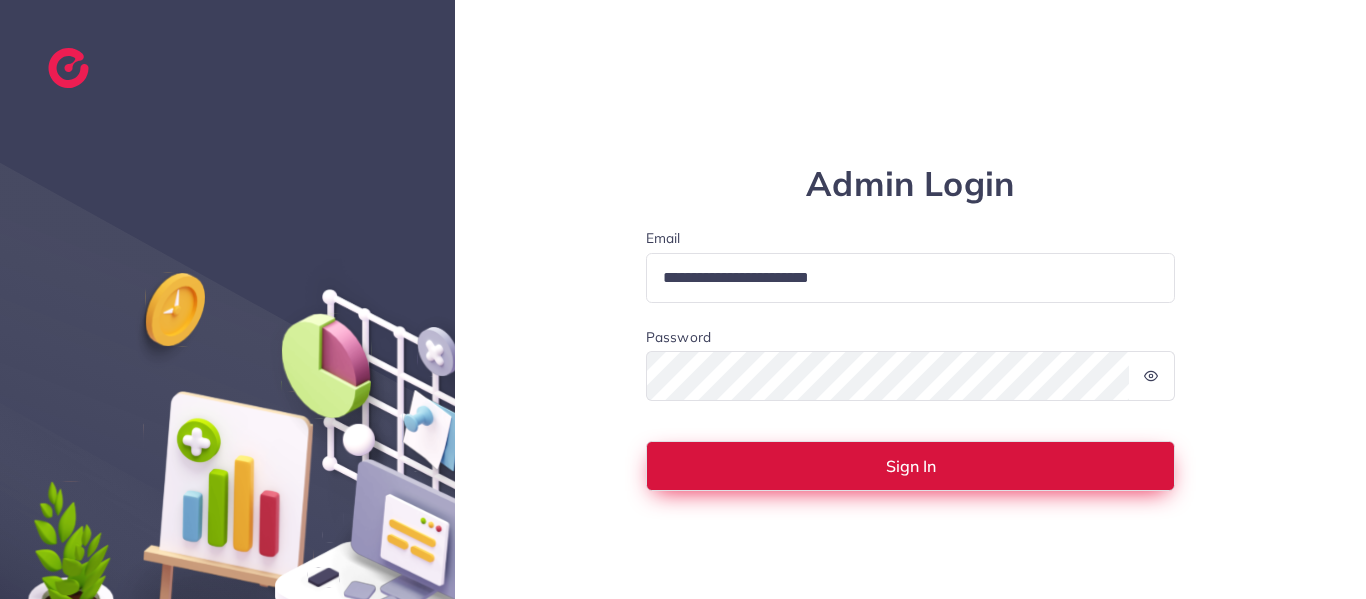 click on "Sign In" at bounding box center [911, 466] 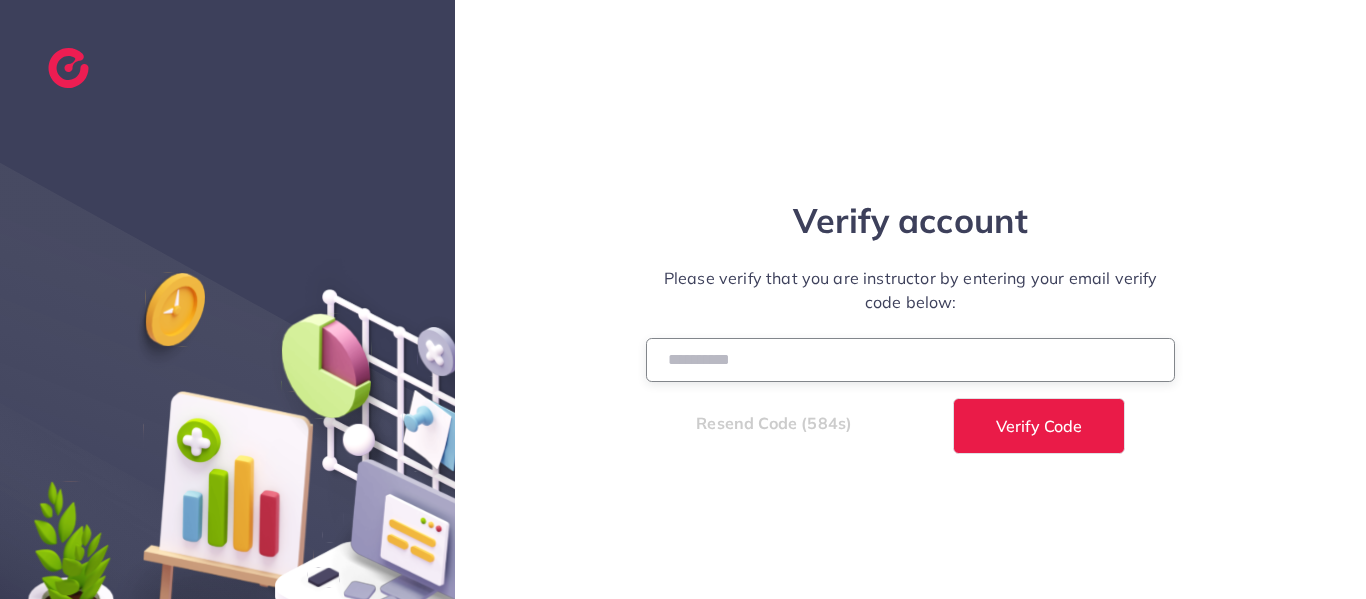 click at bounding box center [911, 359] 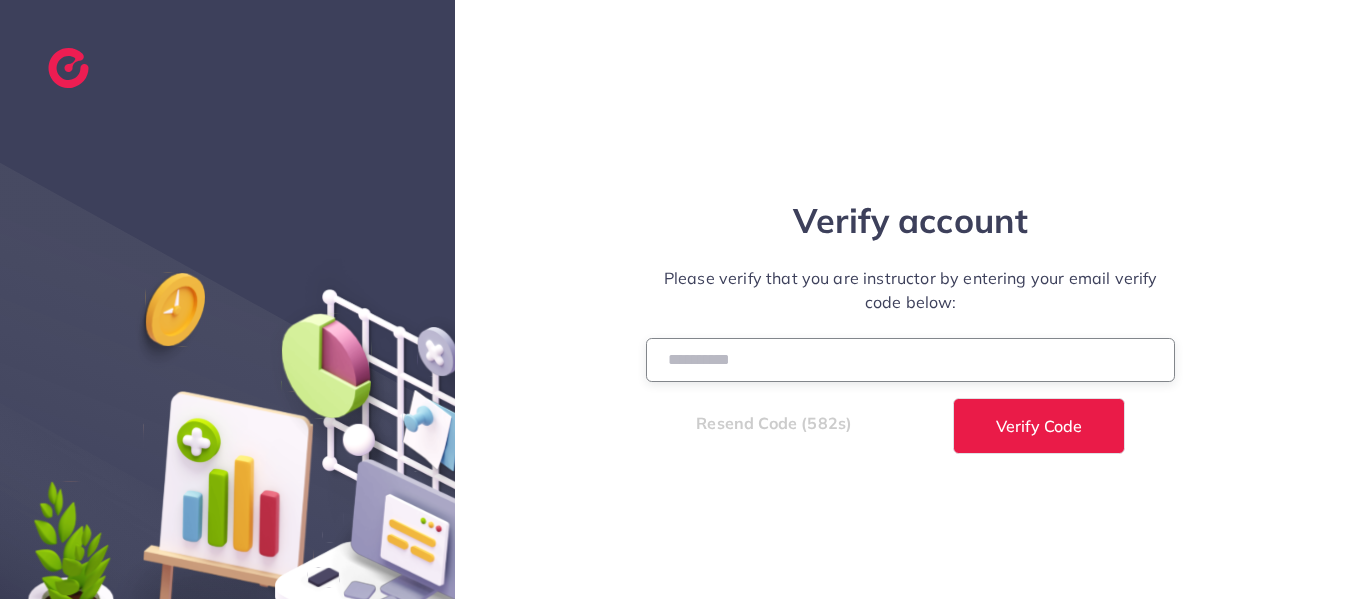 paste on "******" 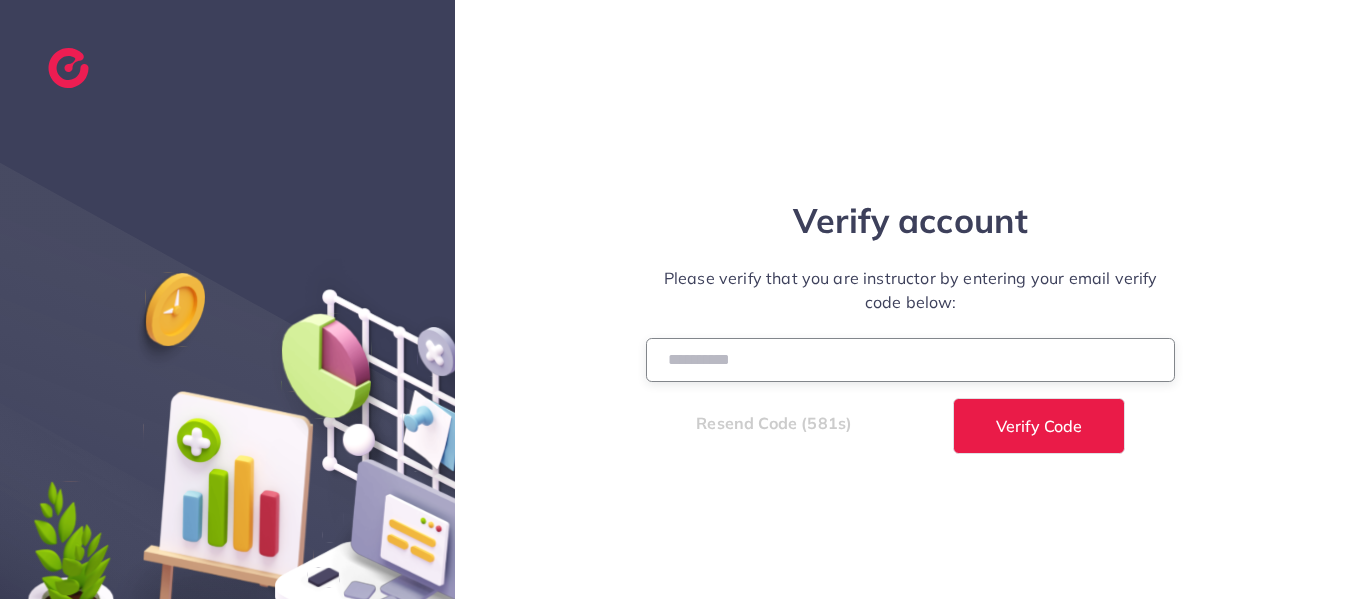type on "******" 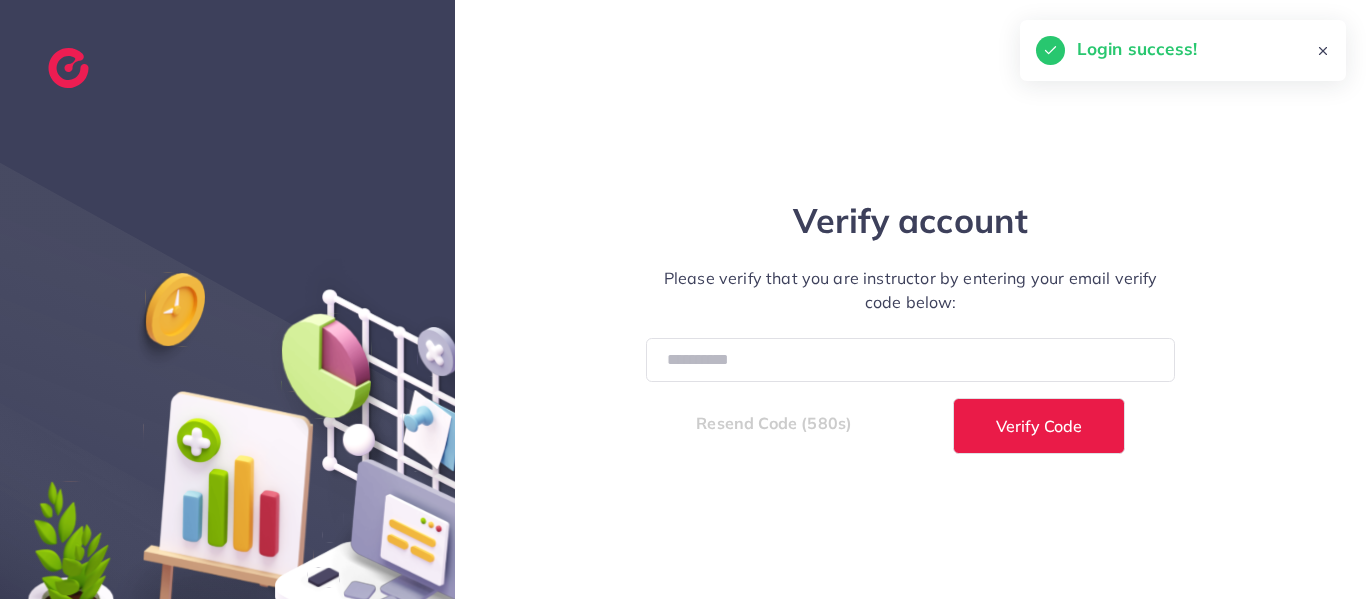 select on "*" 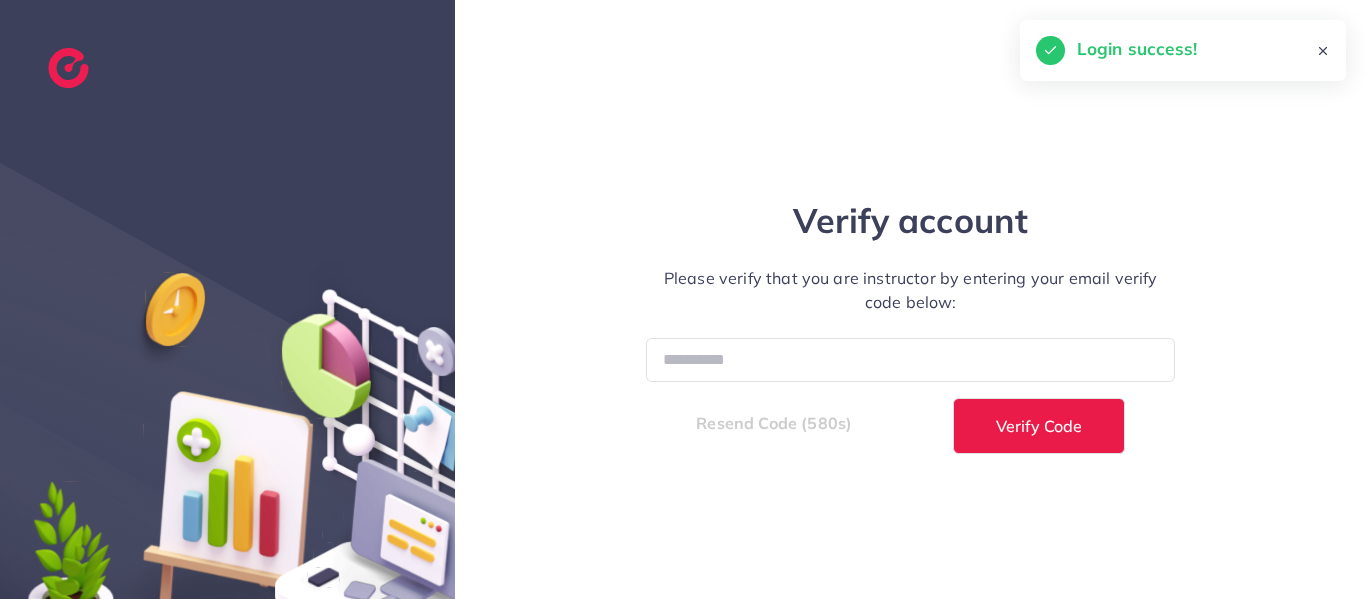 select on "****" 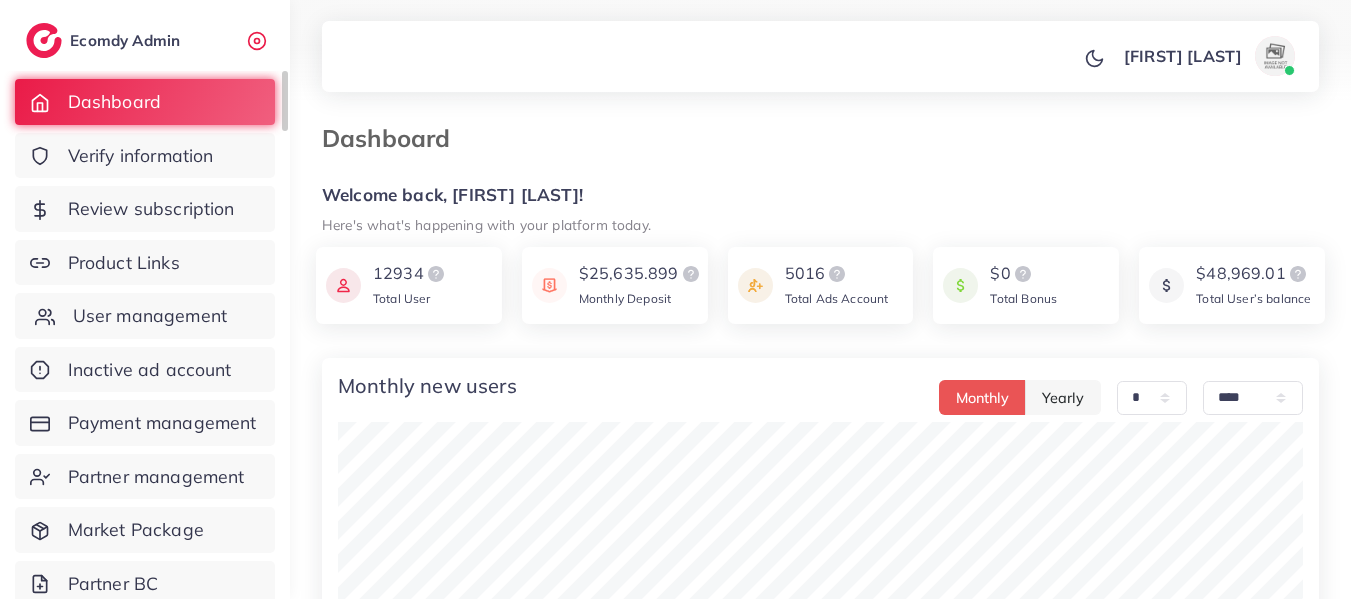 click on "User management" at bounding box center (150, 316) 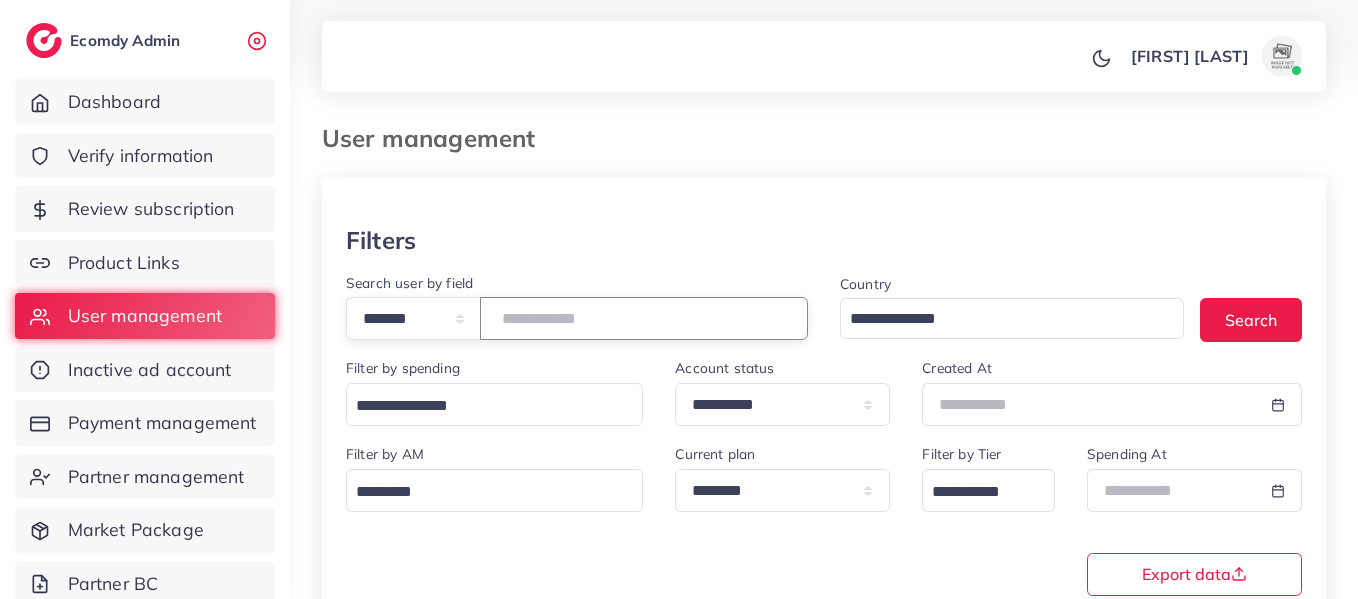 click at bounding box center [644, 318] 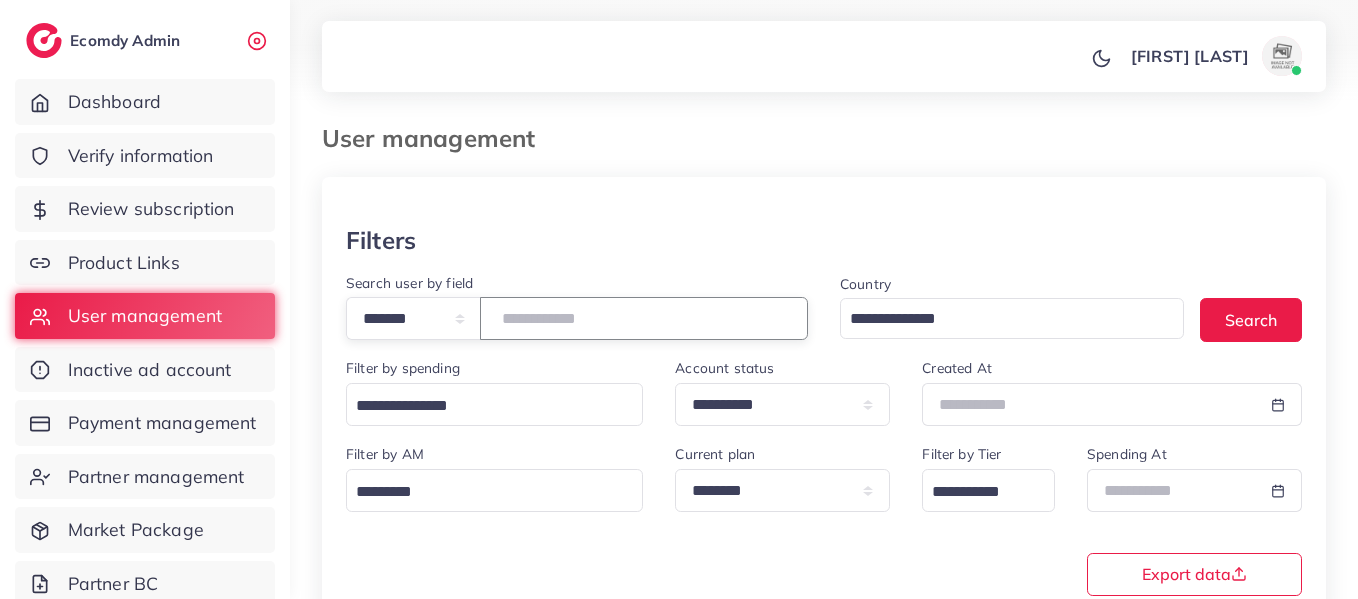 paste on "*******" 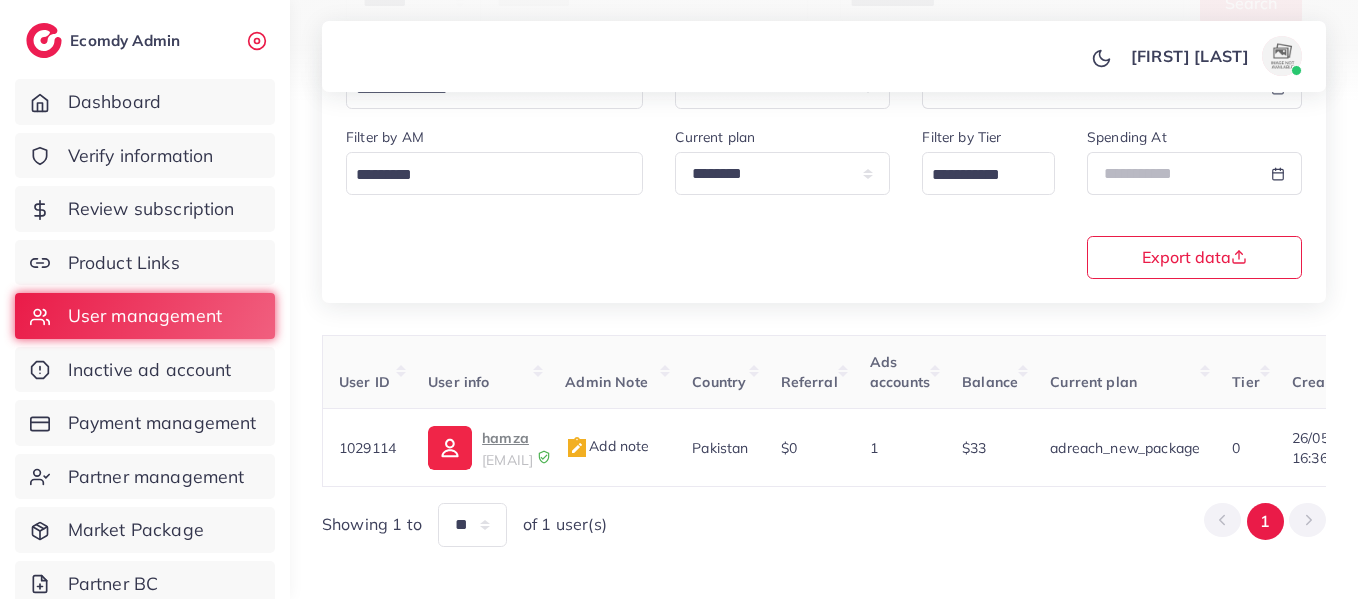 scroll, scrollTop: 358, scrollLeft: 0, axis: vertical 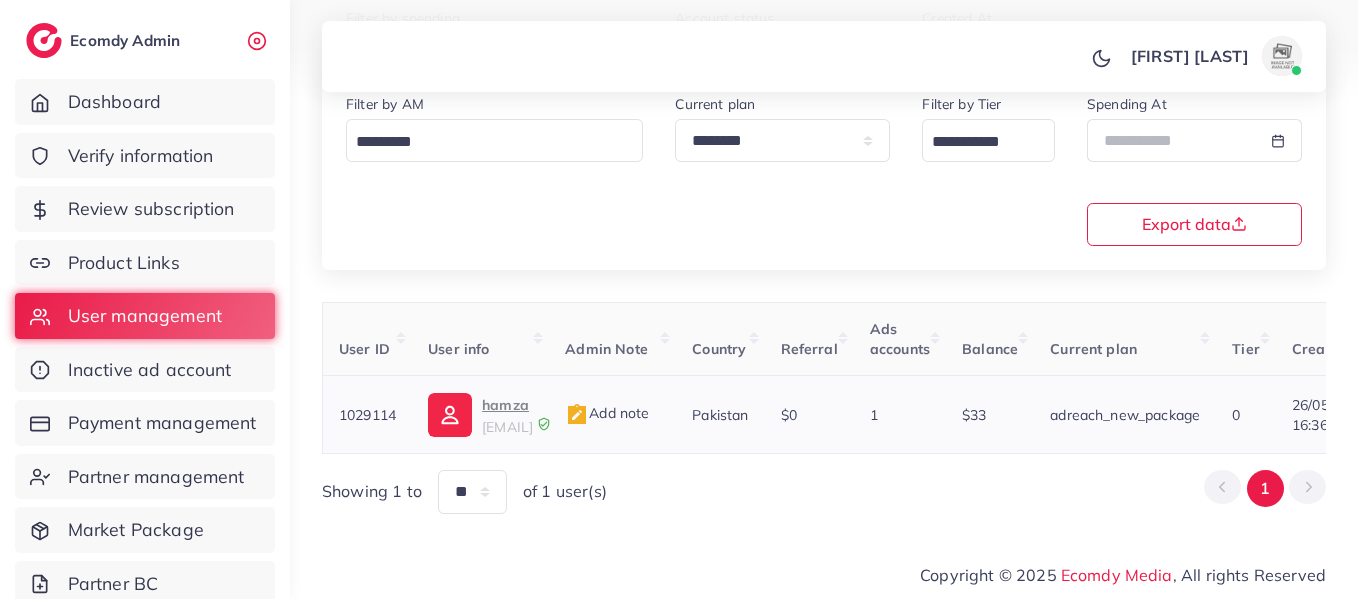 click on "hamza" at bounding box center (507, 405) 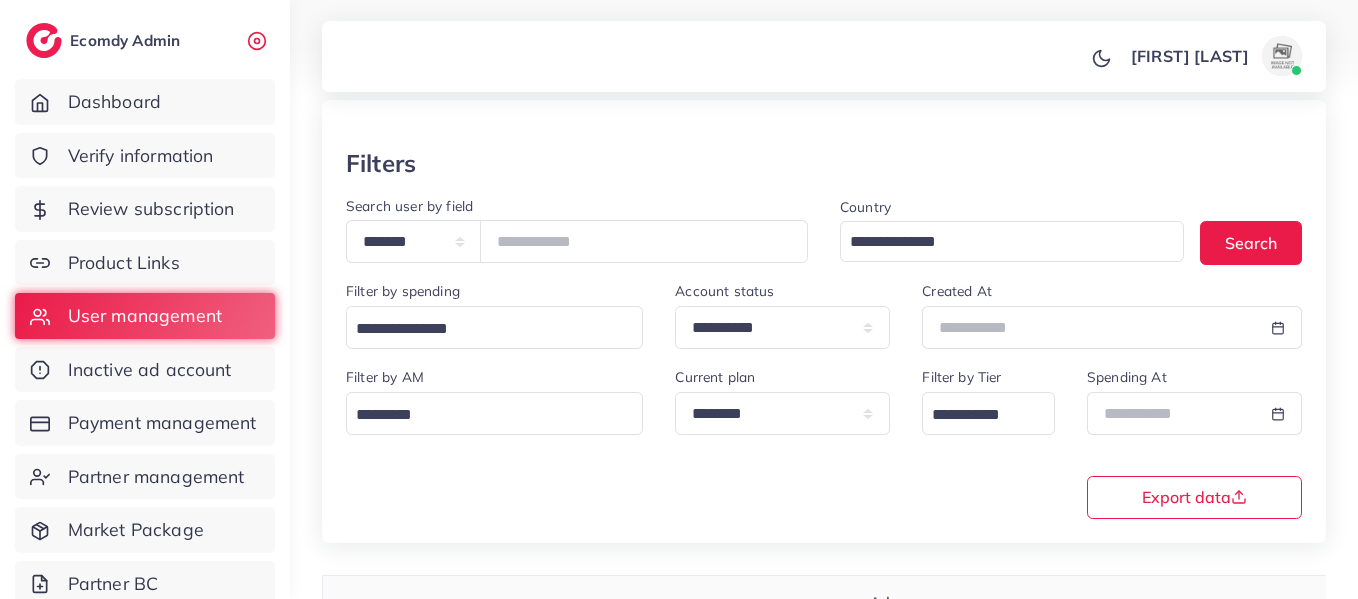 scroll, scrollTop: 0, scrollLeft: 0, axis: both 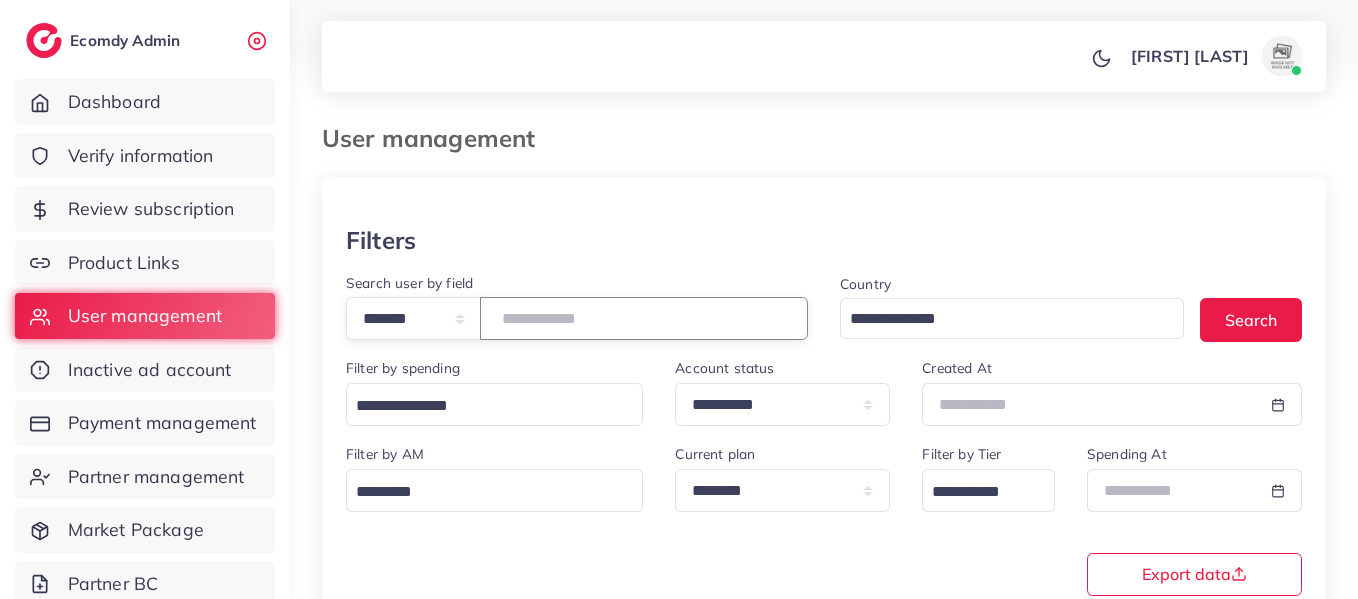 click on "*******" at bounding box center (644, 318) 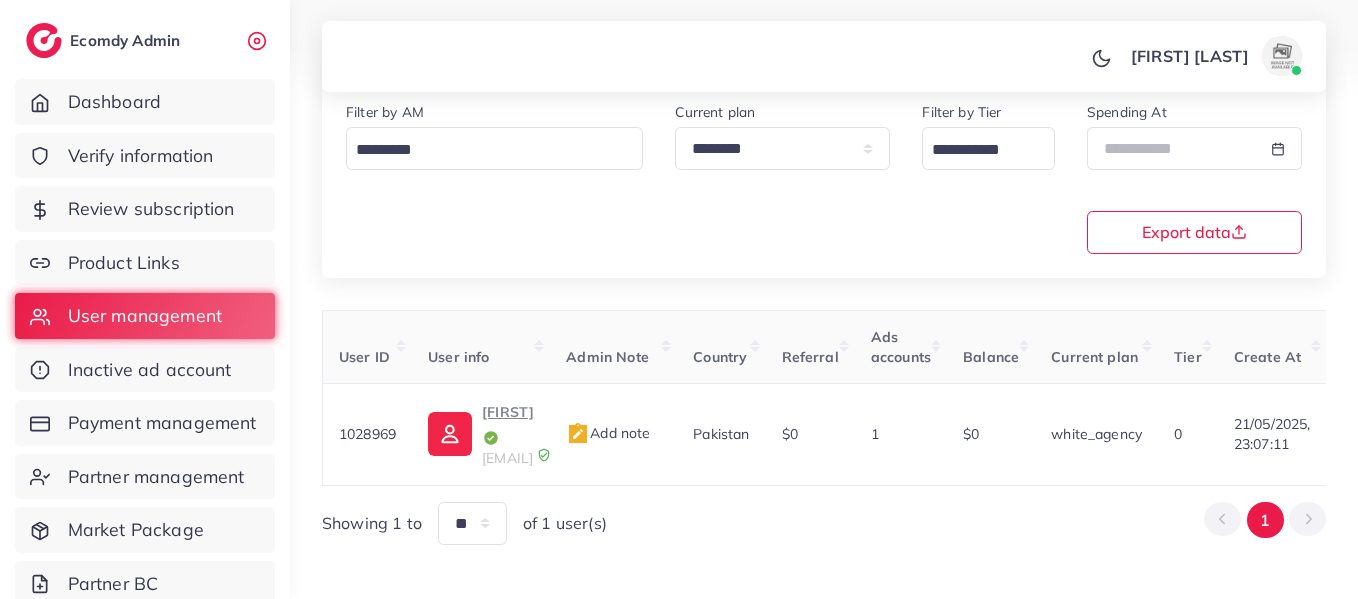 scroll, scrollTop: 358, scrollLeft: 0, axis: vertical 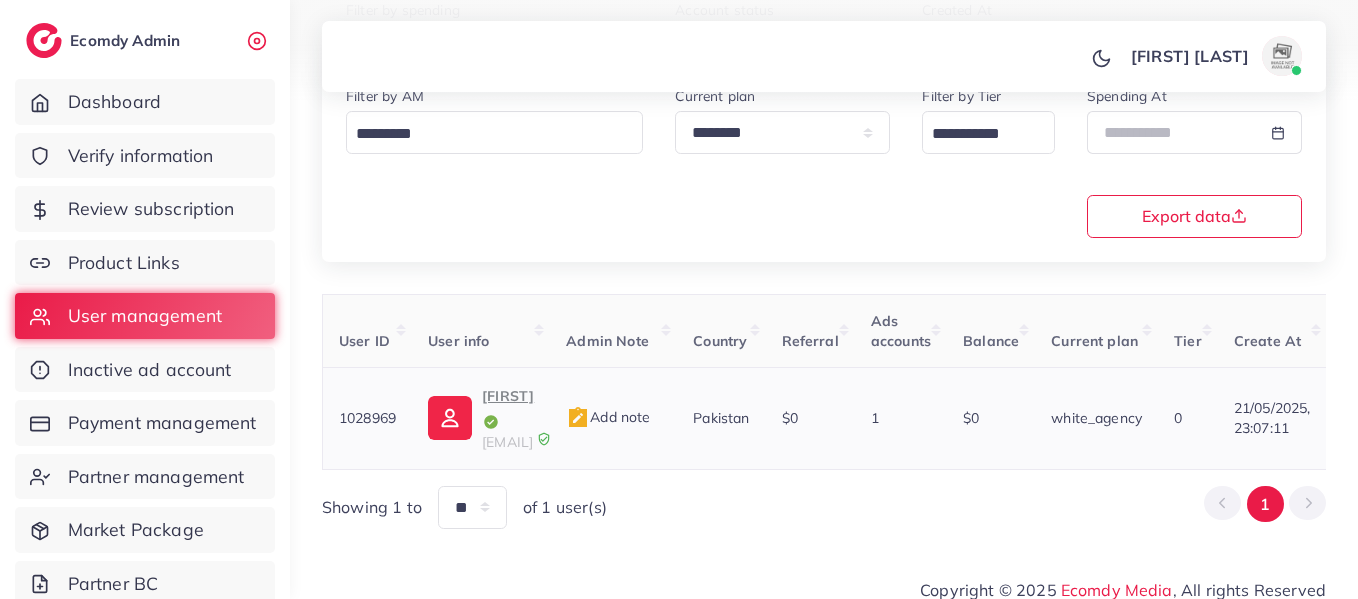 click on "Saifullah" at bounding box center [508, 408] 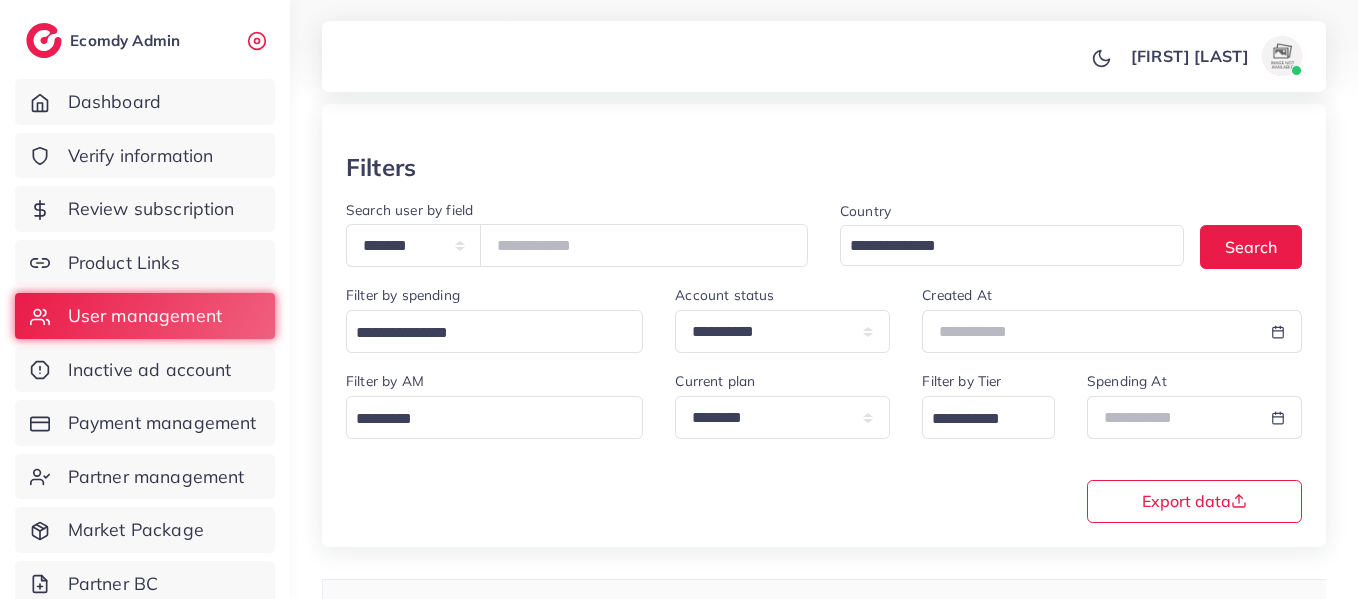 scroll, scrollTop: 0, scrollLeft: 0, axis: both 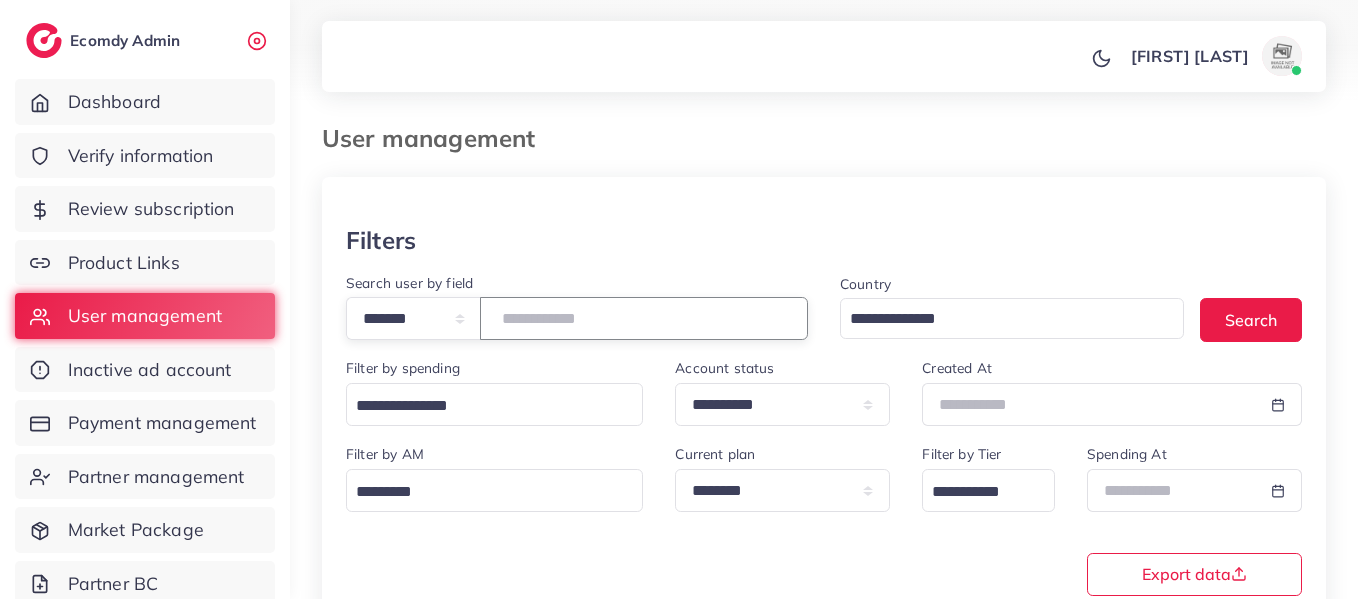 click on "*******" at bounding box center (644, 318) 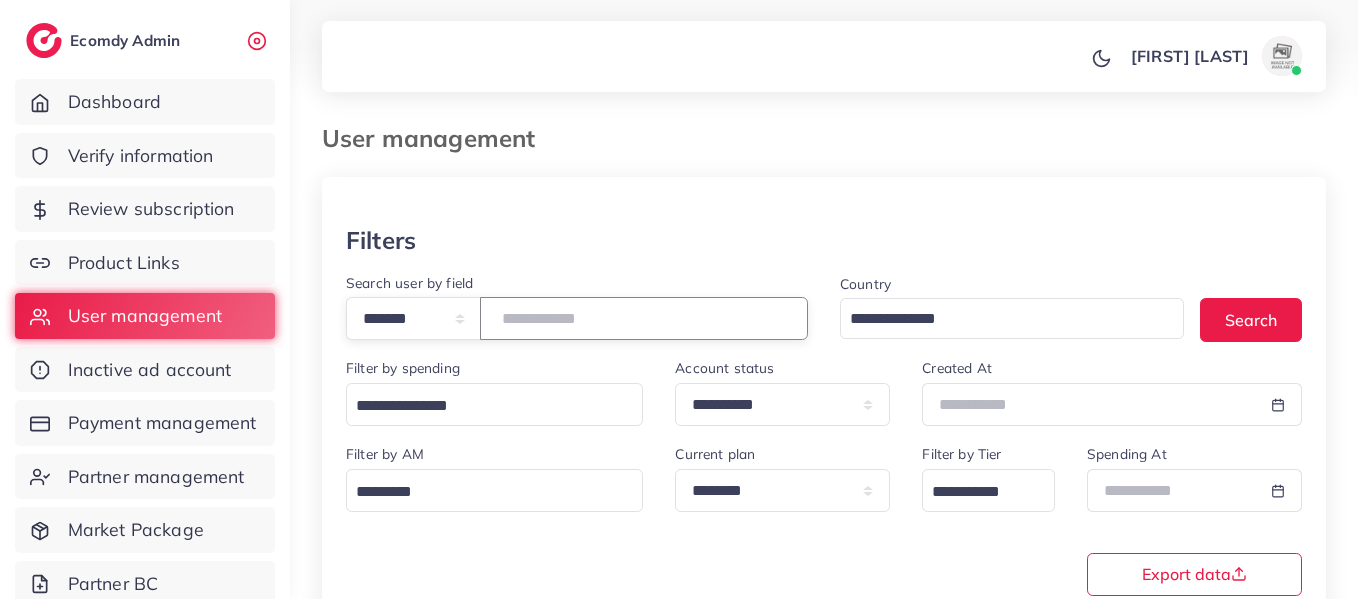 paste 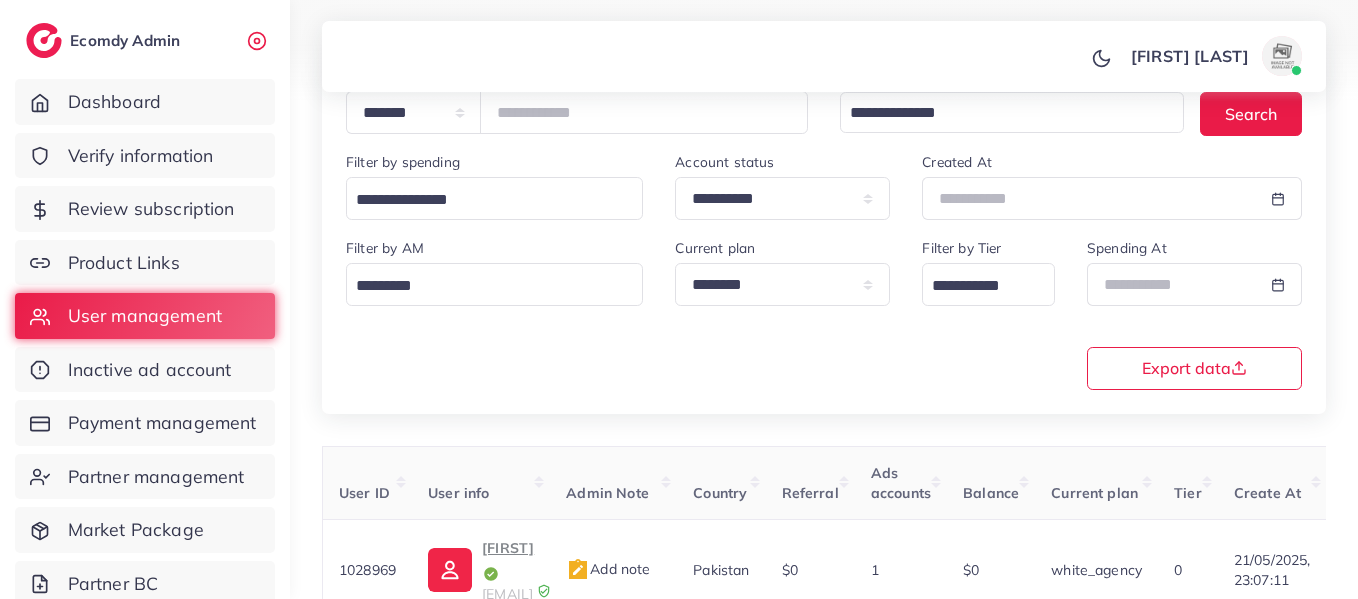 scroll, scrollTop: 358, scrollLeft: 0, axis: vertical 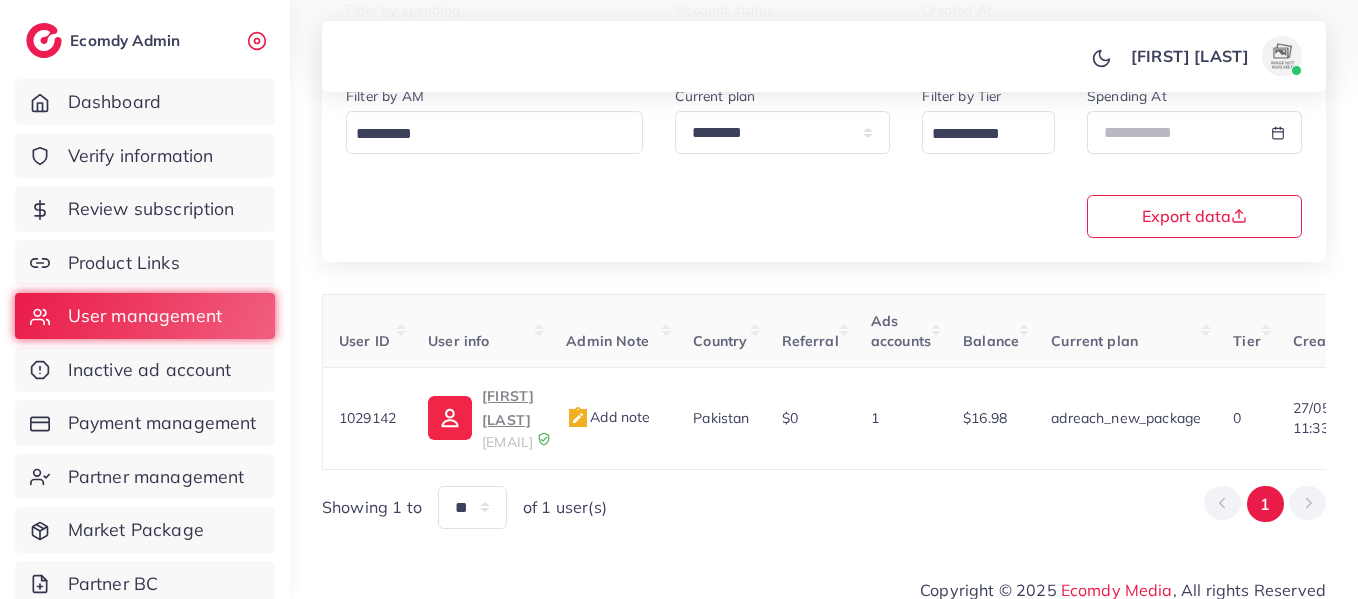 click on "Muhammad Zaman" at bounding box center (508, 408) 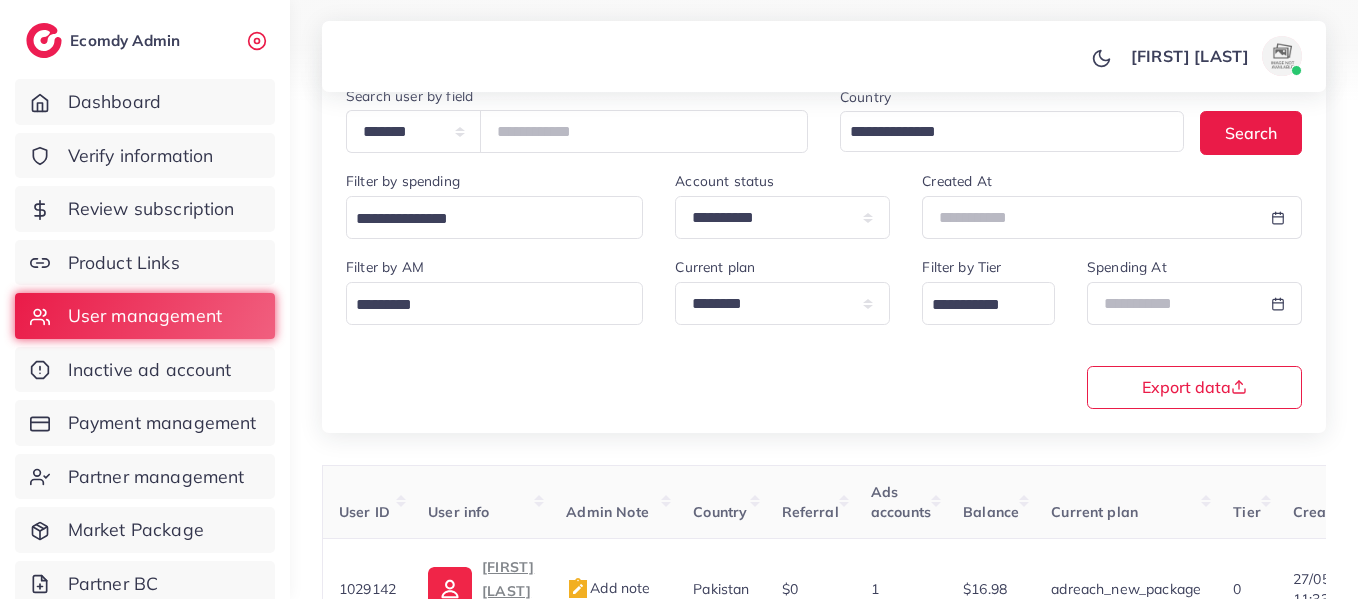 scroll, scrollTop: 0, scrollLeft: 0, axis: both 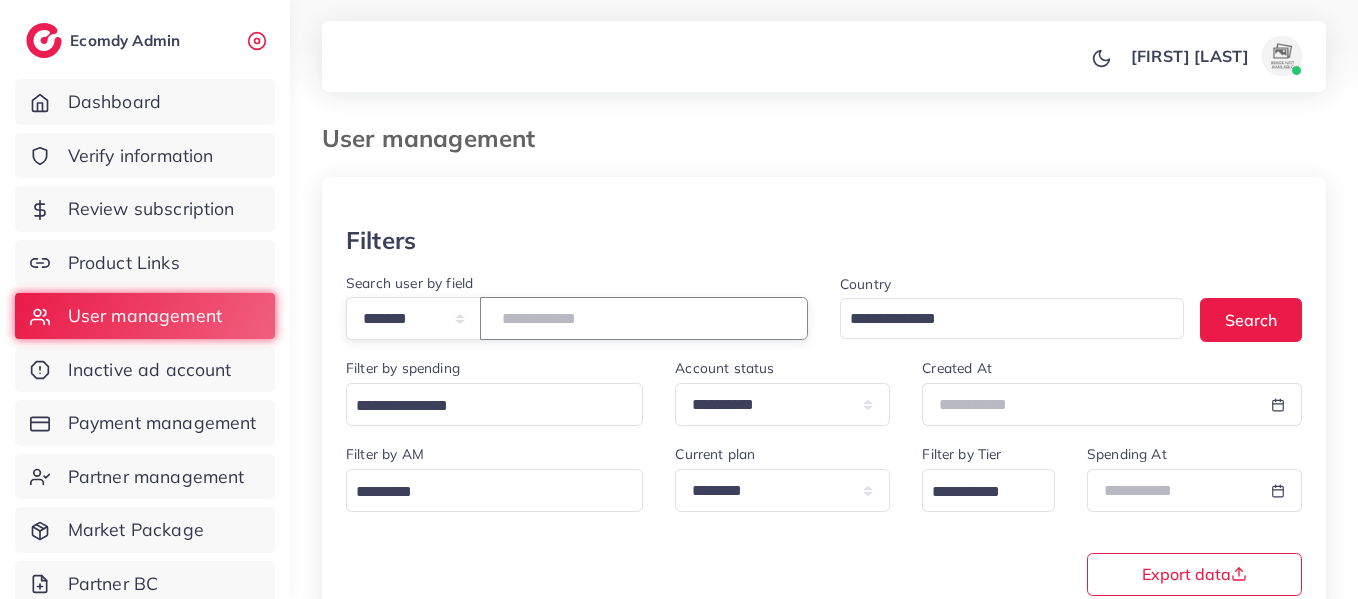 click on "*******" at bounding box center [644, 318] 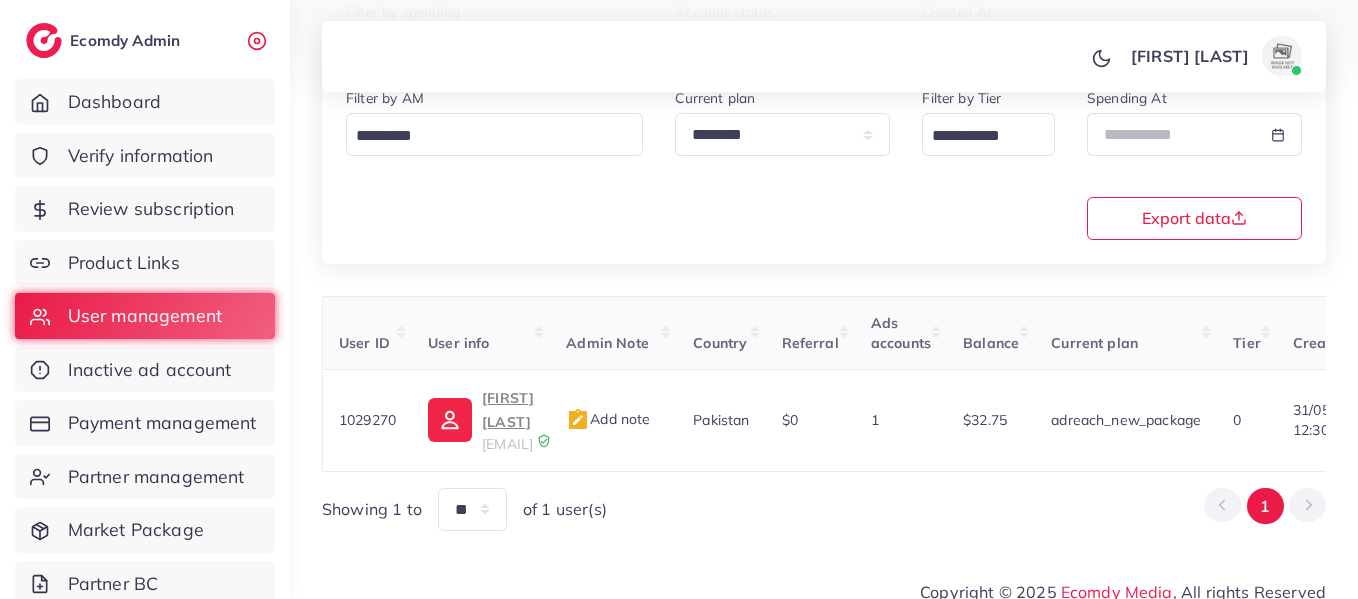 scroll, scrollTop: 358, scrollLeft: 0, axis: vertical 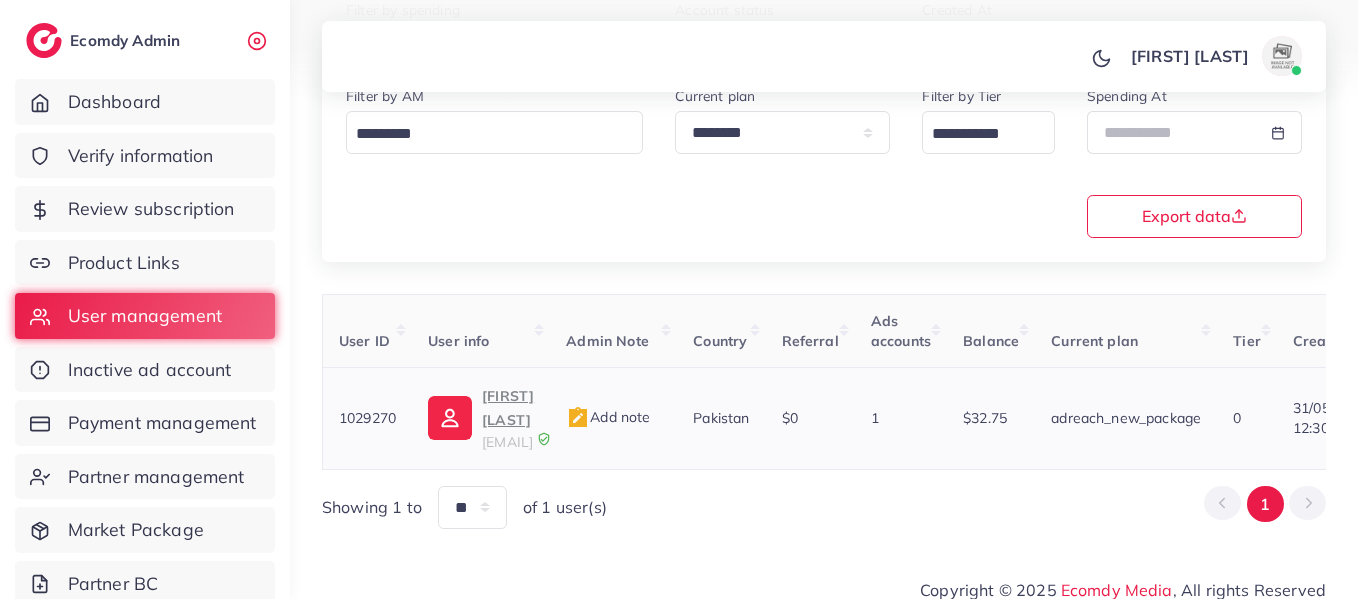 click on "Muhammad Mustafa" at bounding box center [508, 408] 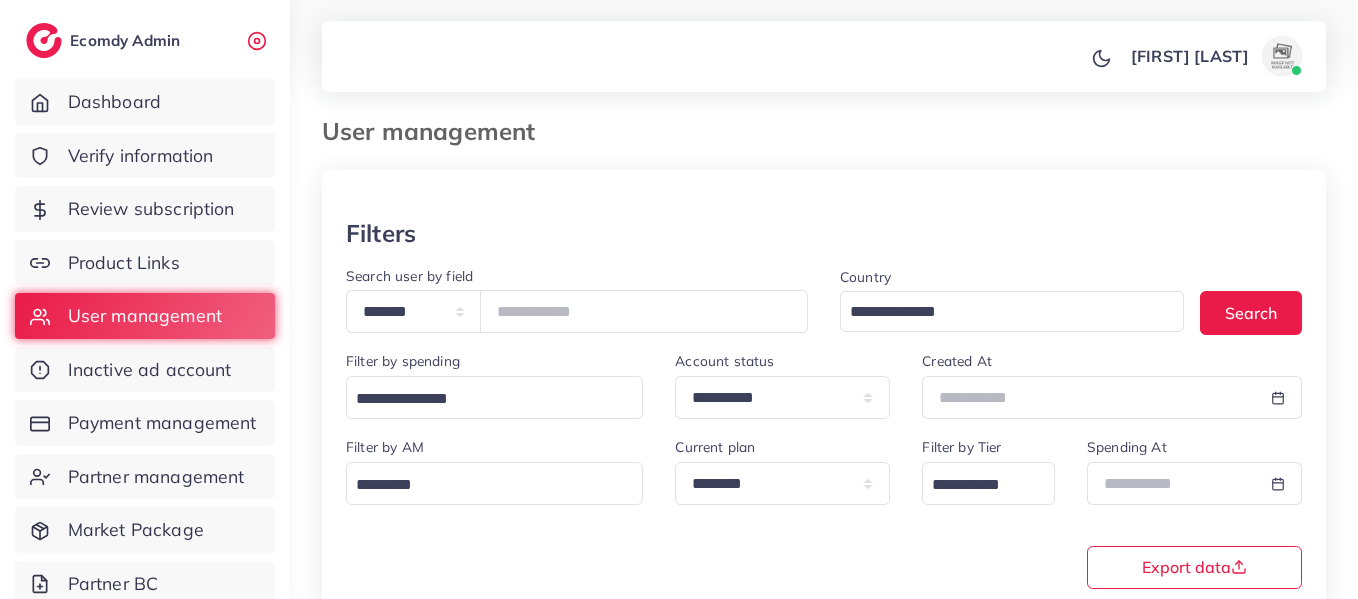 scroll, scrollTop: 0, scrollLeft: 0, axis: both 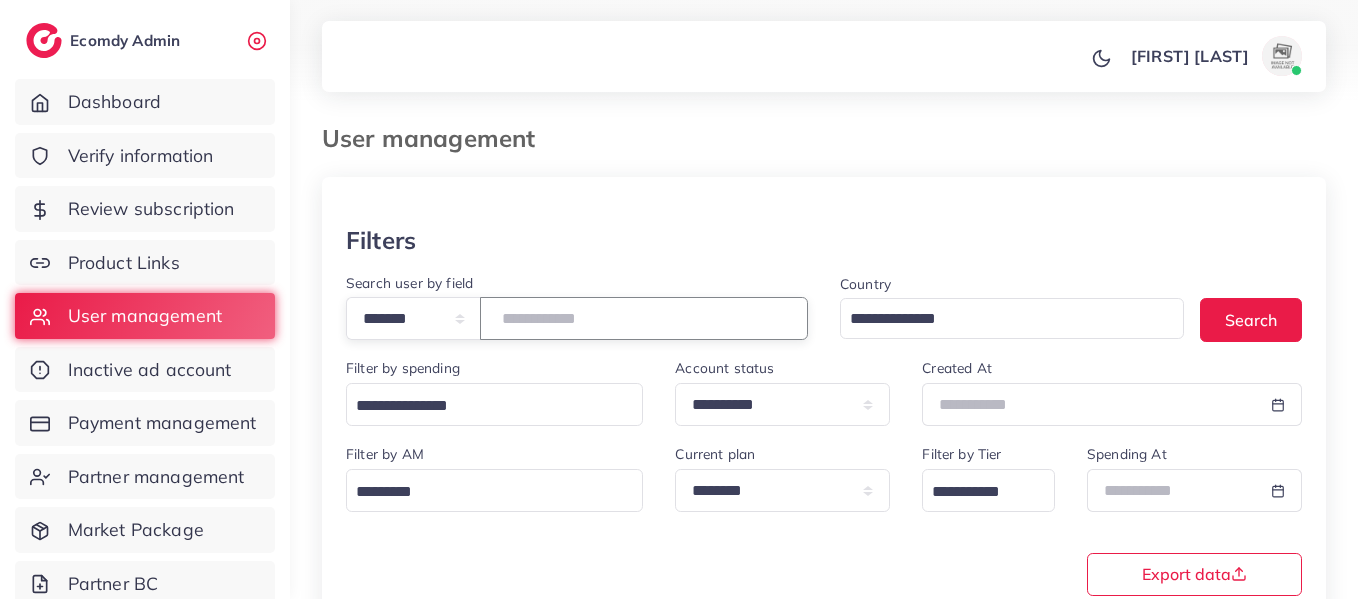 click on "*******" at bounding box center [644, 318] 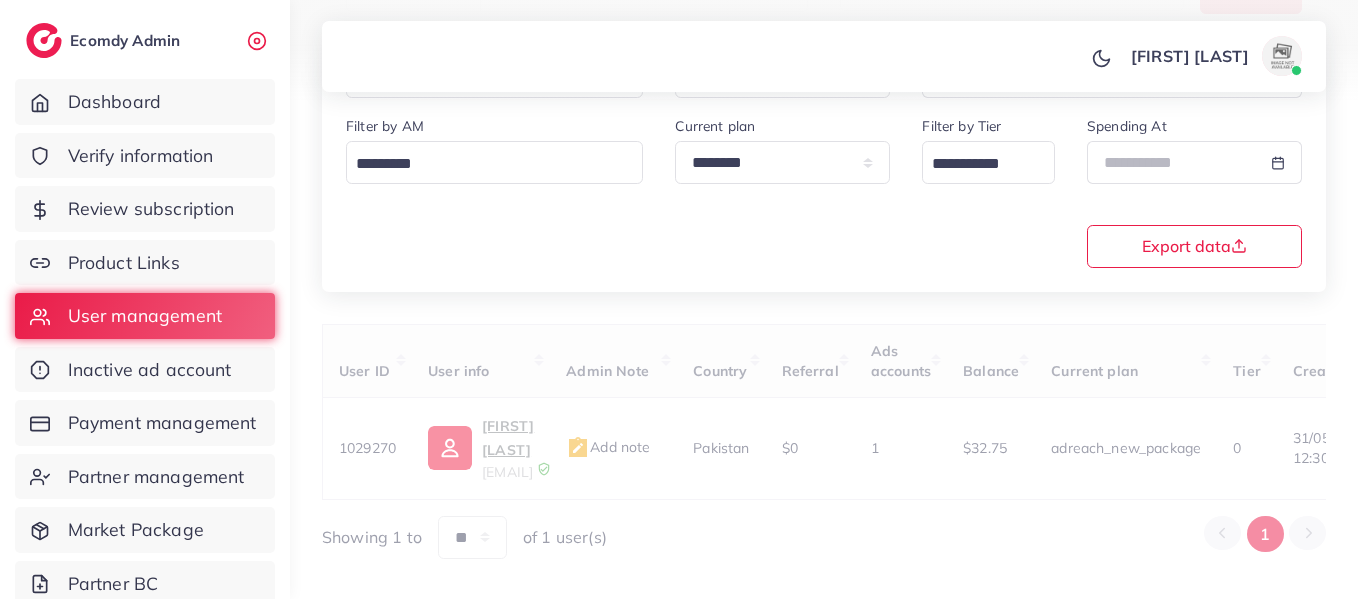 scroll, scrollTop: 358, scrollLeft: 0, axis: vertical 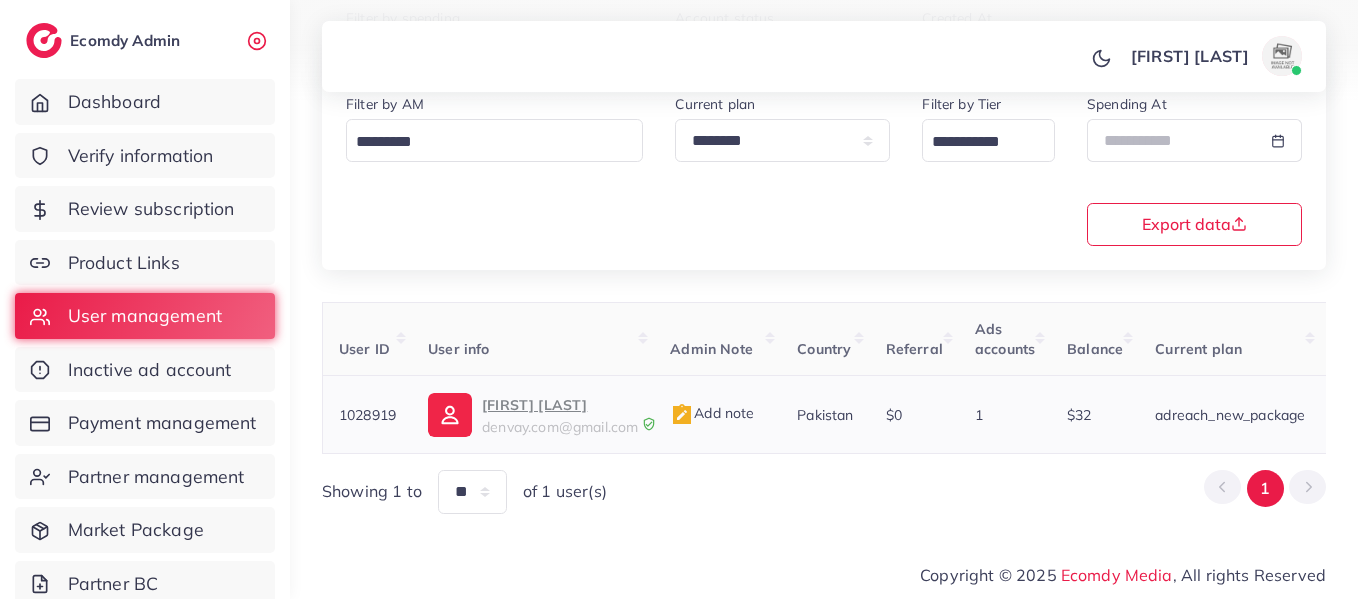 click on "Muhammad Abdullah" at bounding box center (560, 405) 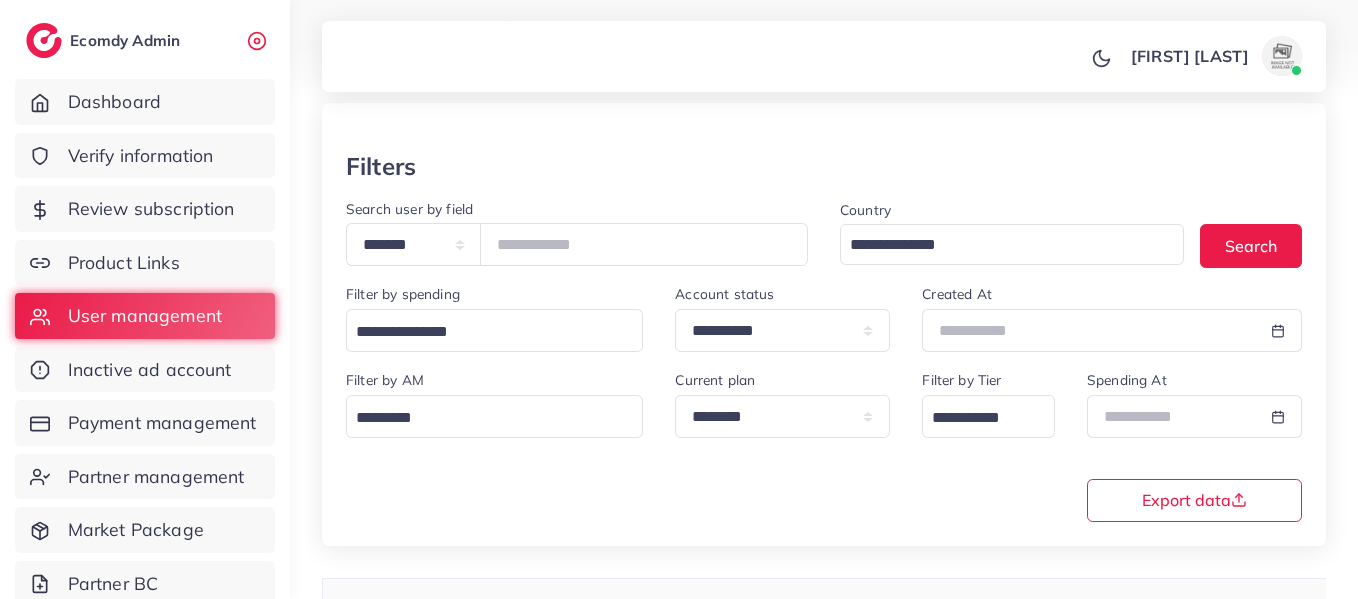 scroll, scrollTop: 0, scrollLeft: 0, axis: both 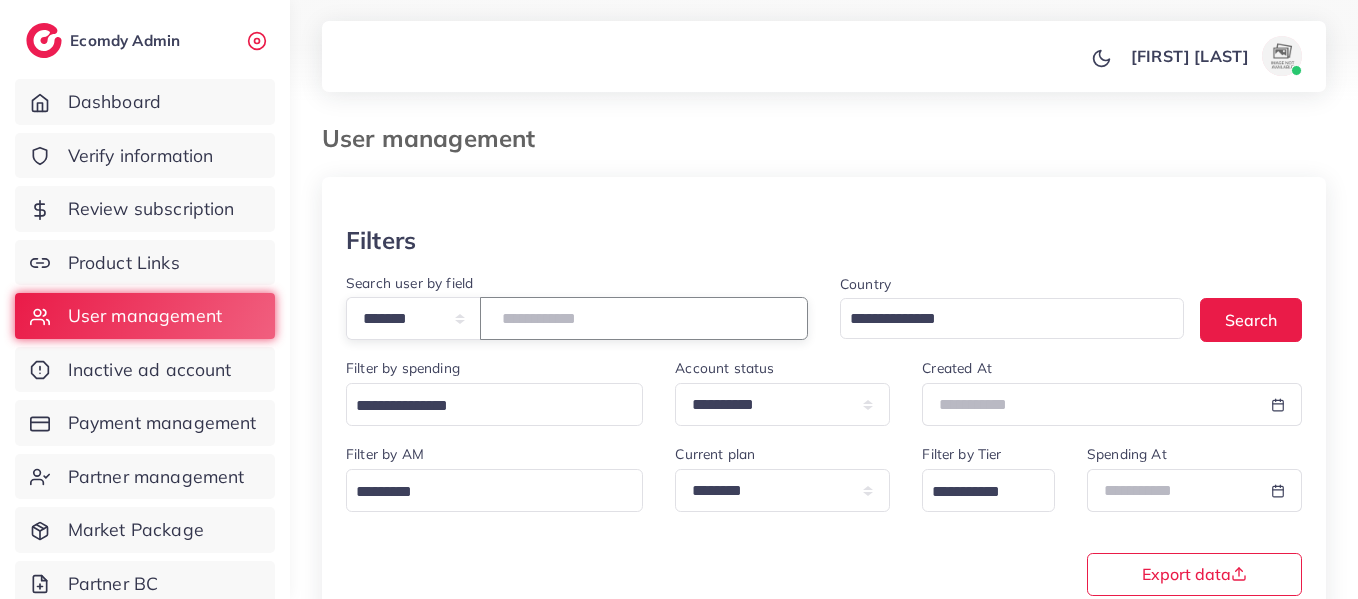 click on "*******" at bounding box center (644, 318) 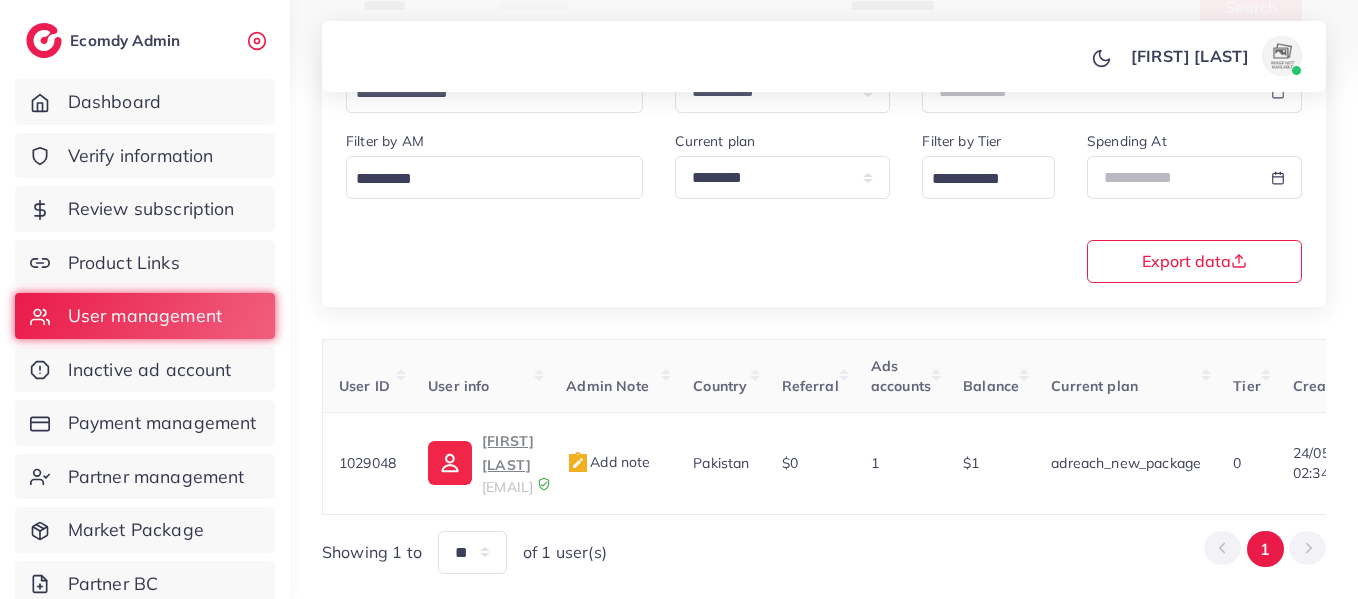 scroll, scrollTop: 358, scrollLeft: 0, axis: vertical 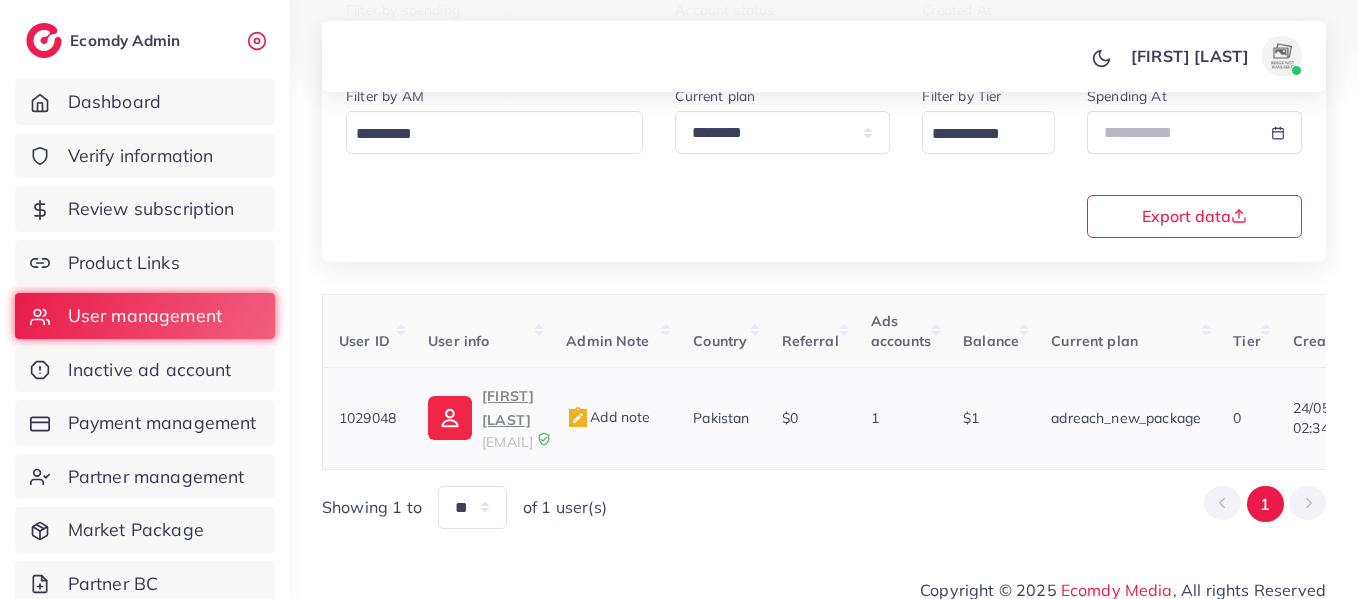click on "Ahsan Zaheer" at bounding box center [508, 408] 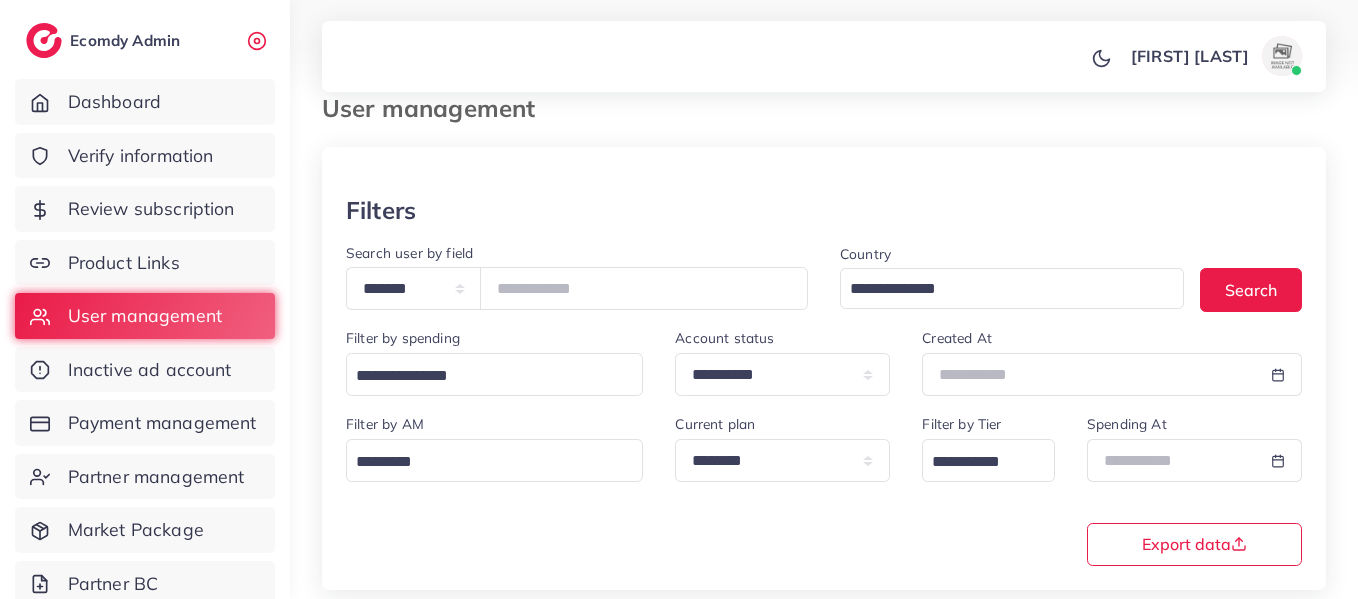 scroll, scrollTop: 20, scrollLeft: 0, axis: vertical 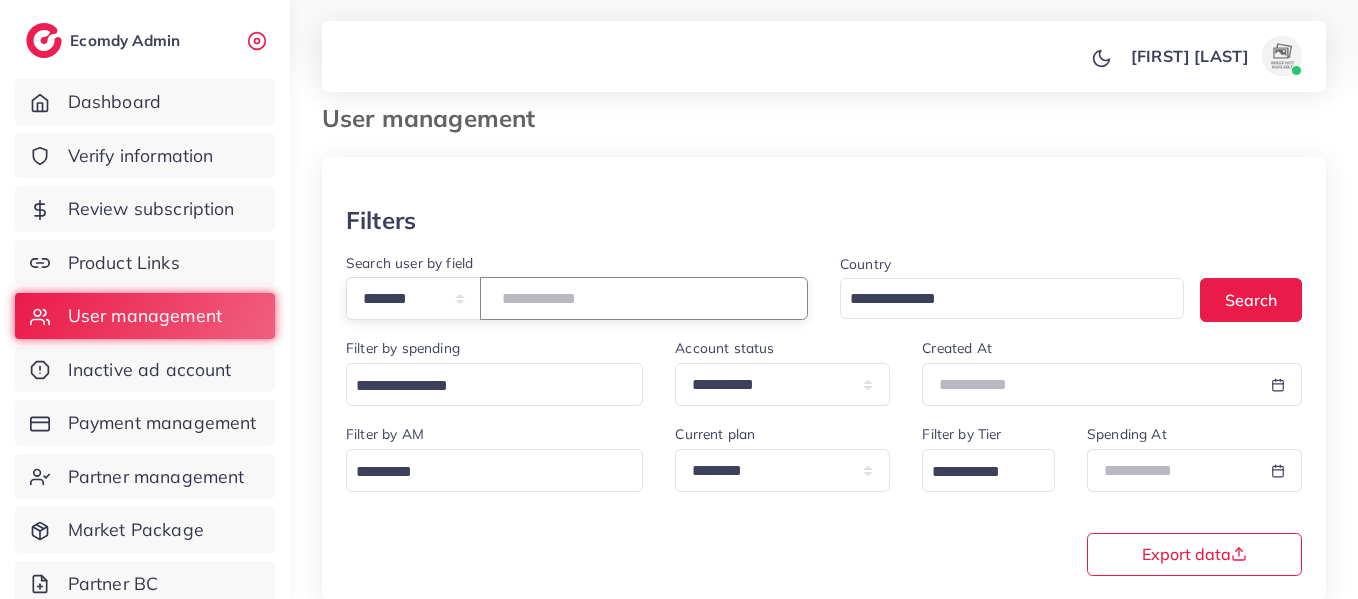 click on "*******" at bounding box center (644, 298) 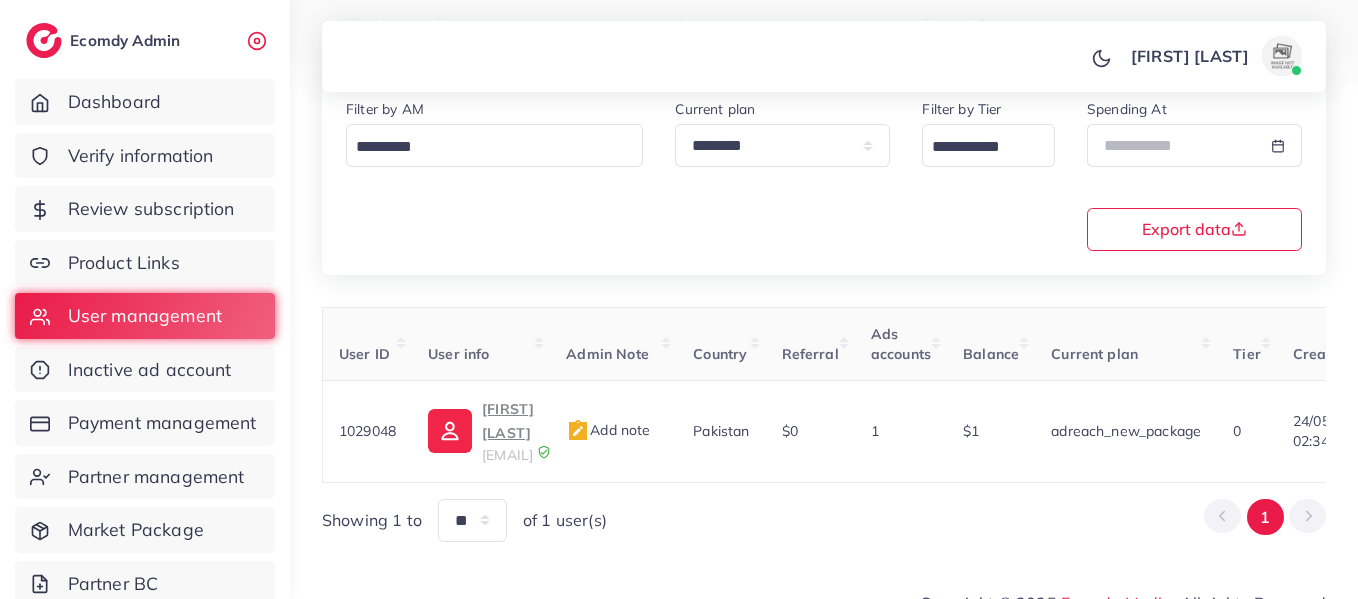 scroll, scrollTop: 358, scrollLeft: 0, axis: vertical 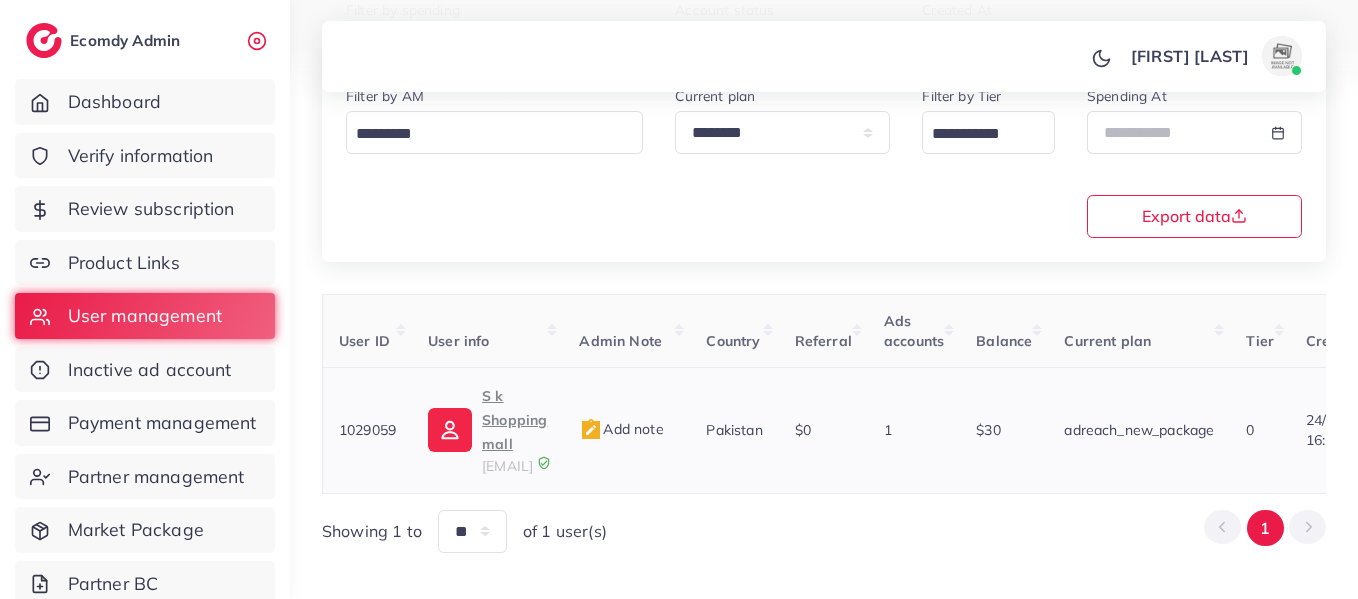 click on "S k Shopping mall" at bounding box center (514, 420) 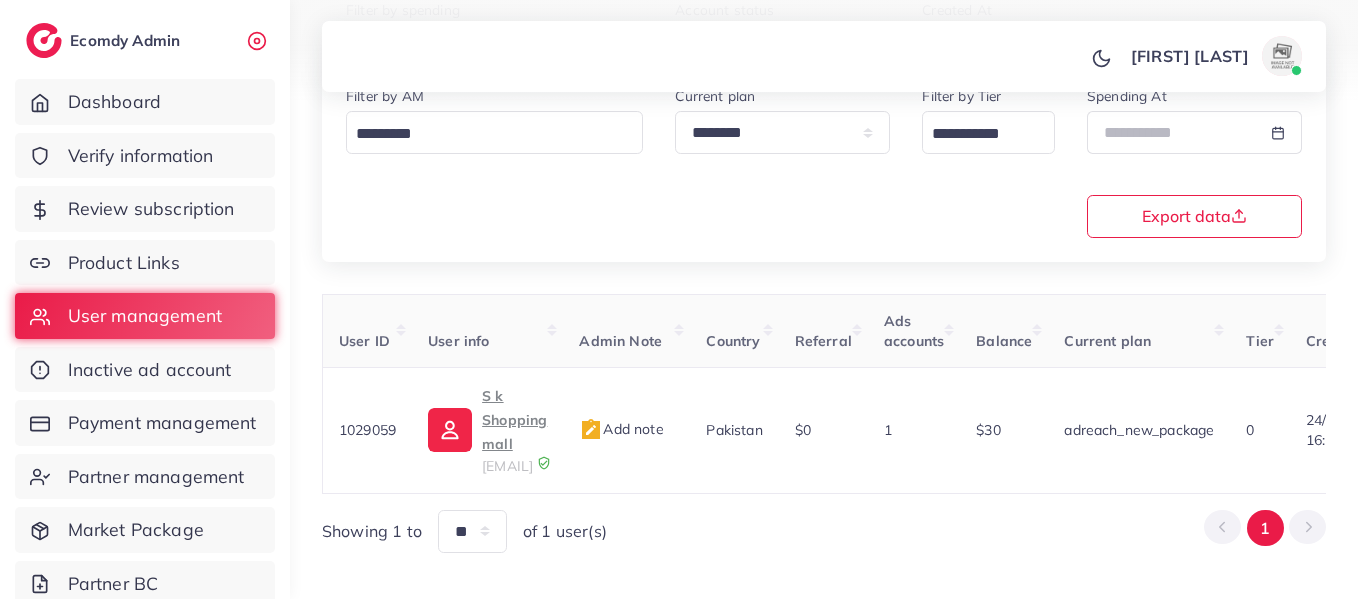 scroll, scrollTop: 0, scrollLeft: 0, axis: both 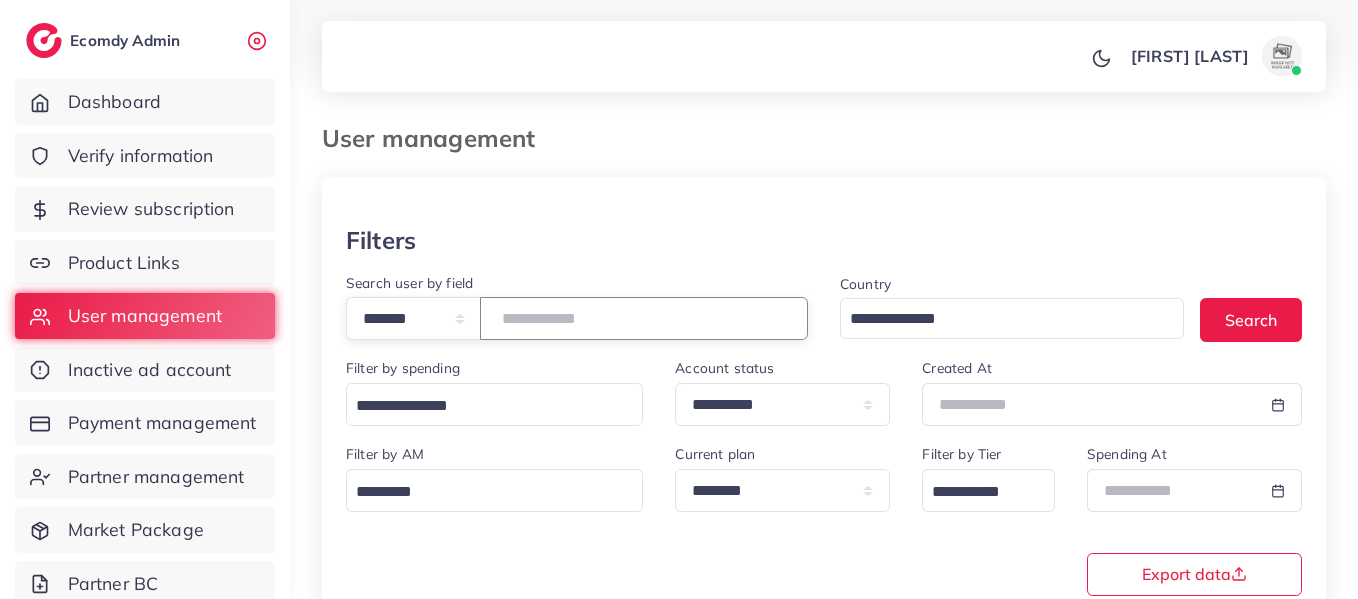 click on "*******" at bounding box center (644, 318) 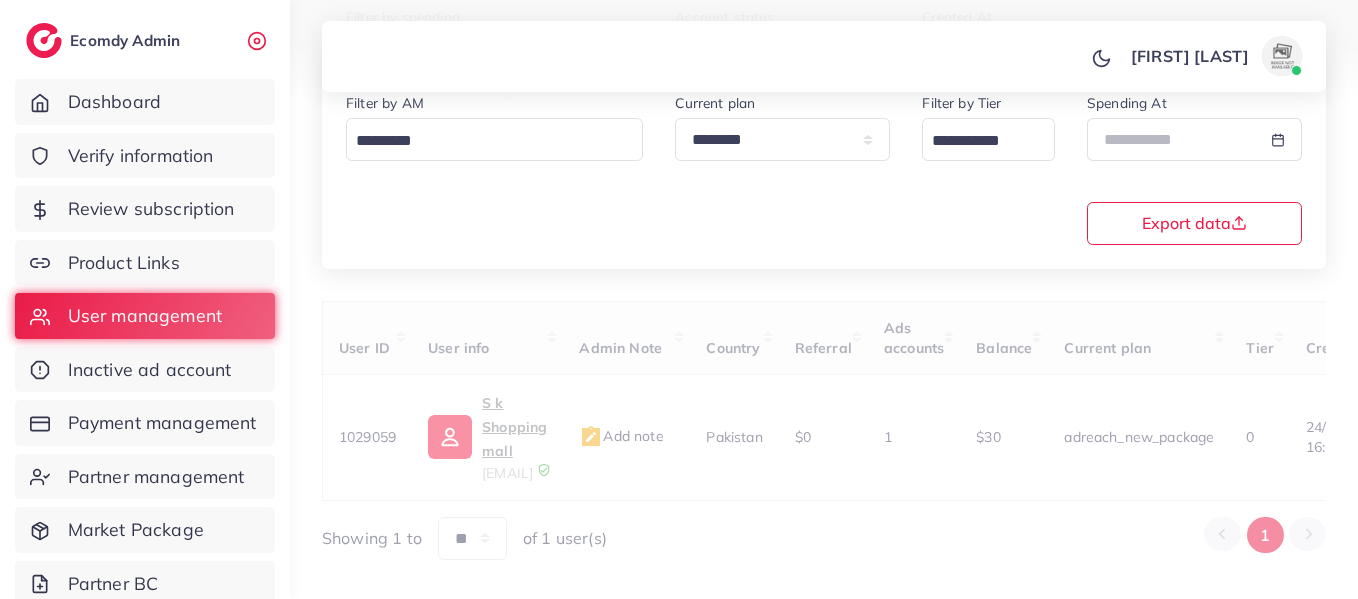 scroll, scrollTop: 358, scrollLeft: 0, axis: vertical 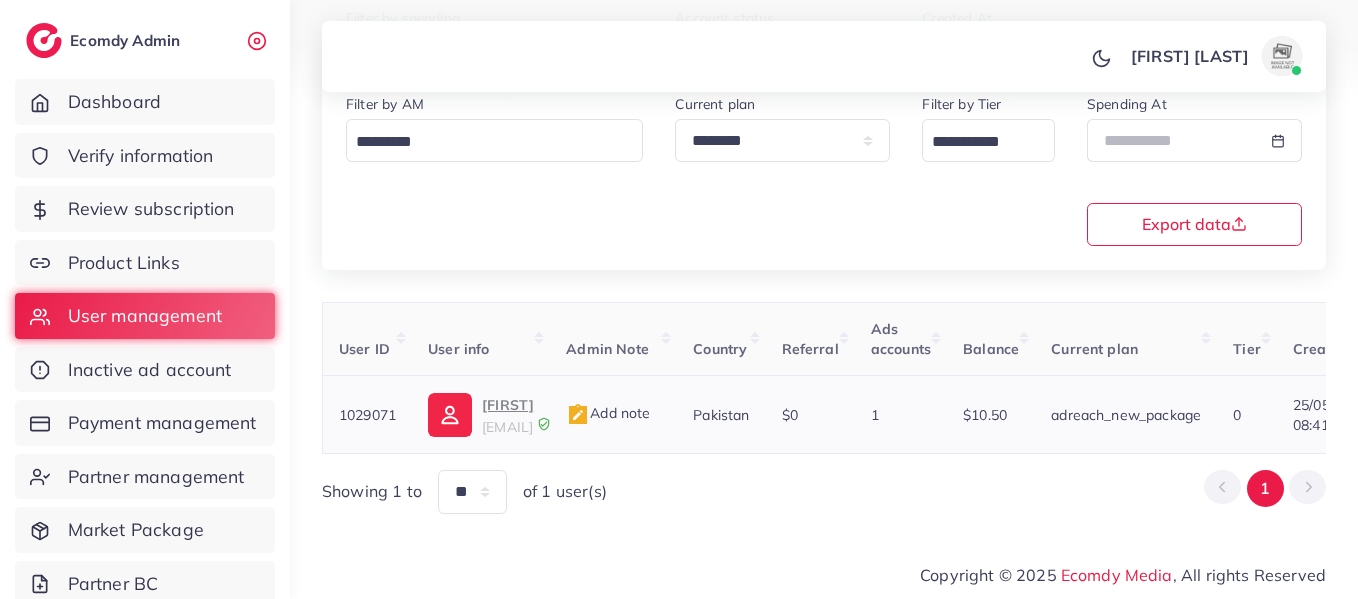 click on "Hanzla" at bounding box center (508, 405) 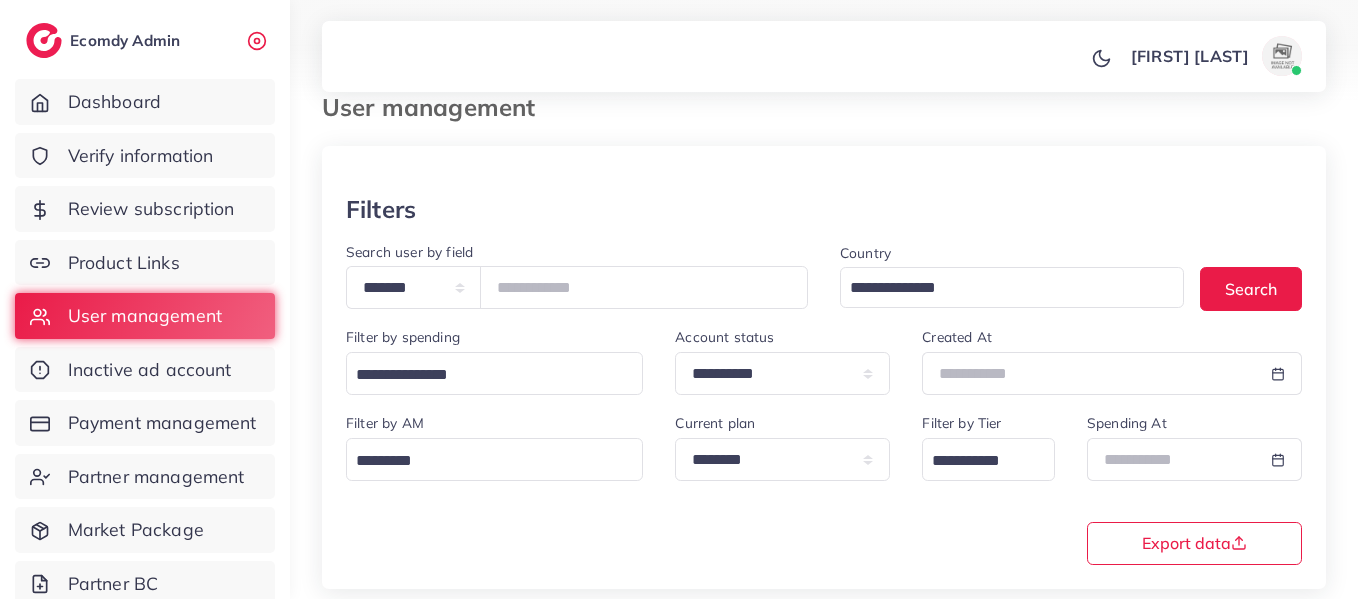 scroll, scrollTop: 0, scrollLeft: 0, axis: both 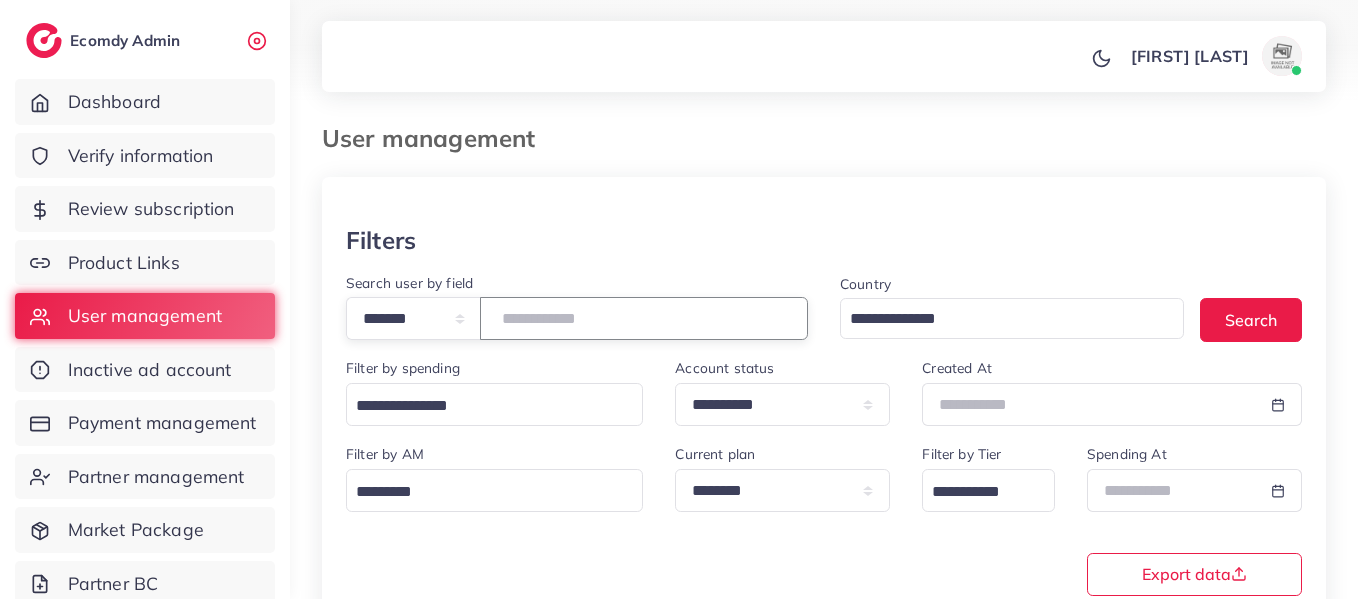 click on "*******" at bounding box center [644, 318] 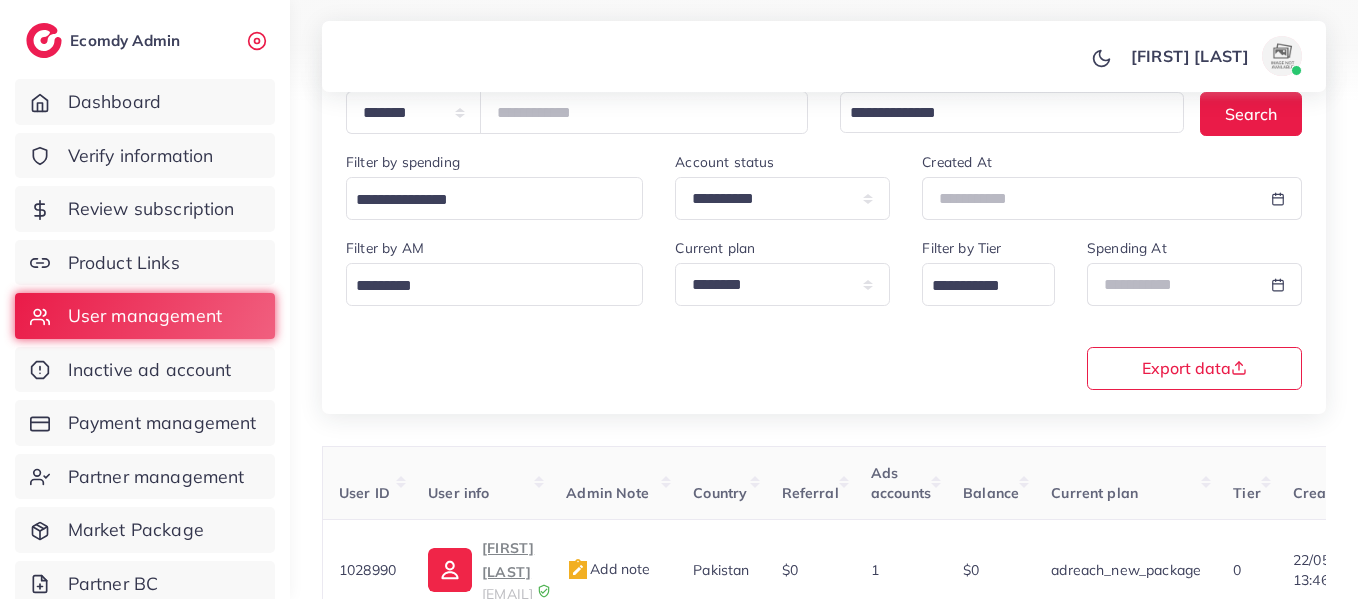 scroll, scrollTop: 358, scrollLeft: 0, axis: vertical 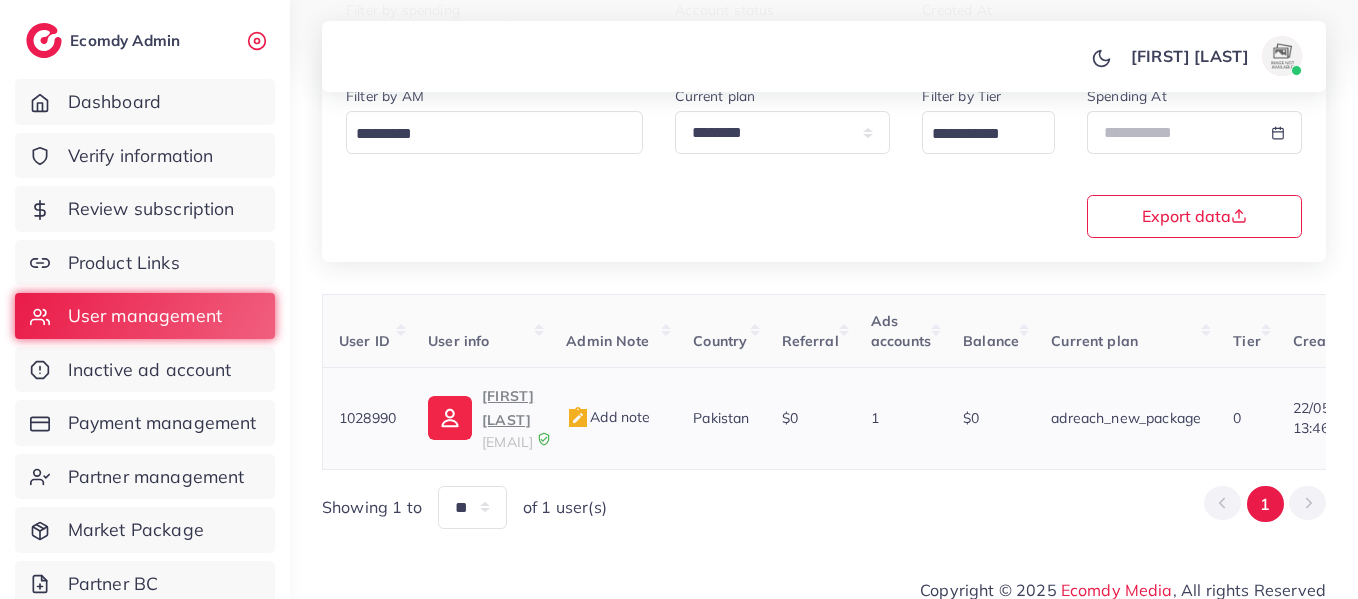 click on "Abdul Samie Hafeez" at bounding box center [508, 408] 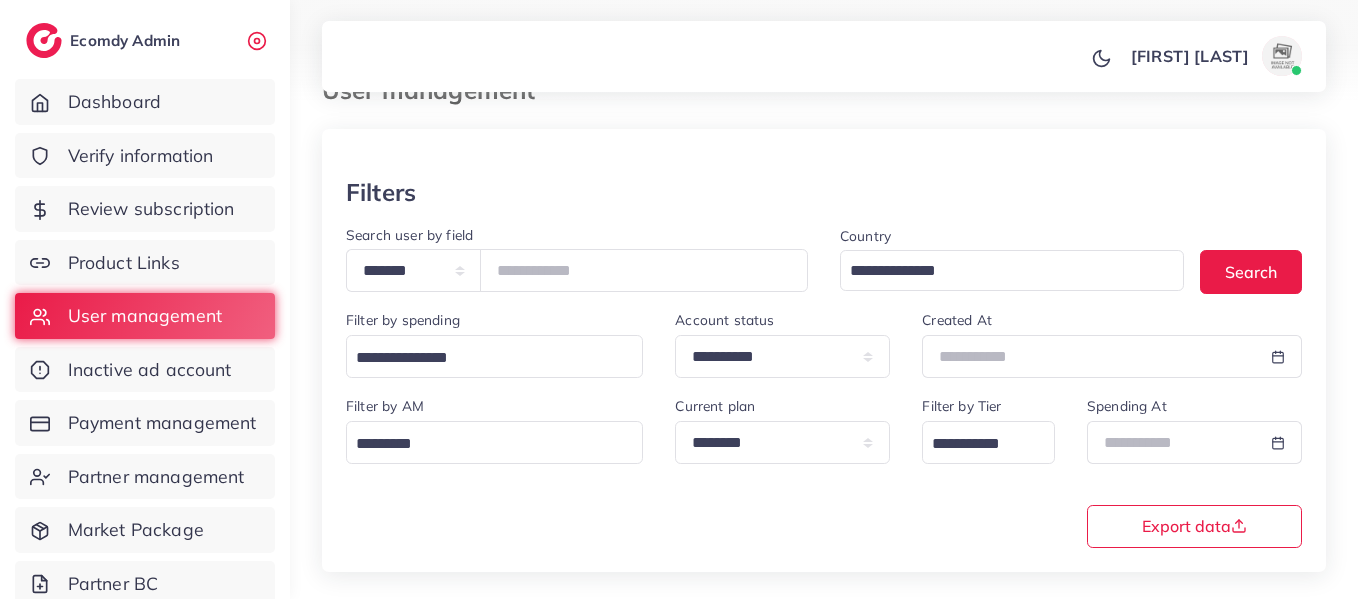 scroll, scrollTop: 0, scrollLeft: 0, axis: both 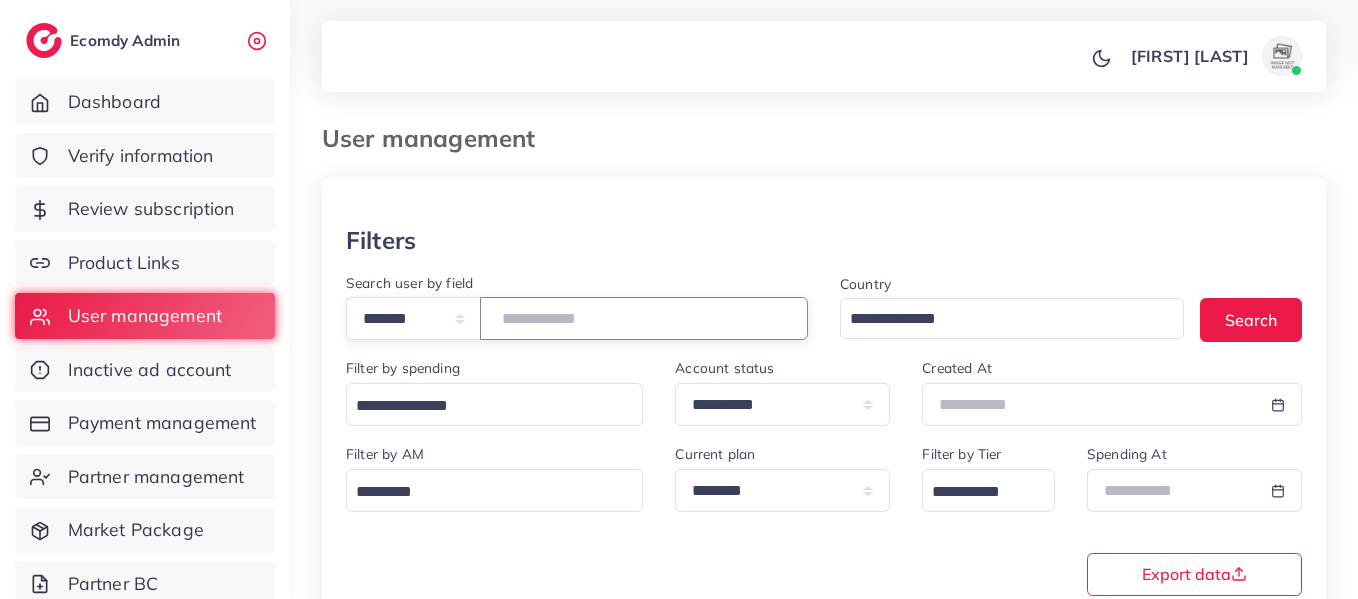 click on "*******" at bounding box center (644, 318) 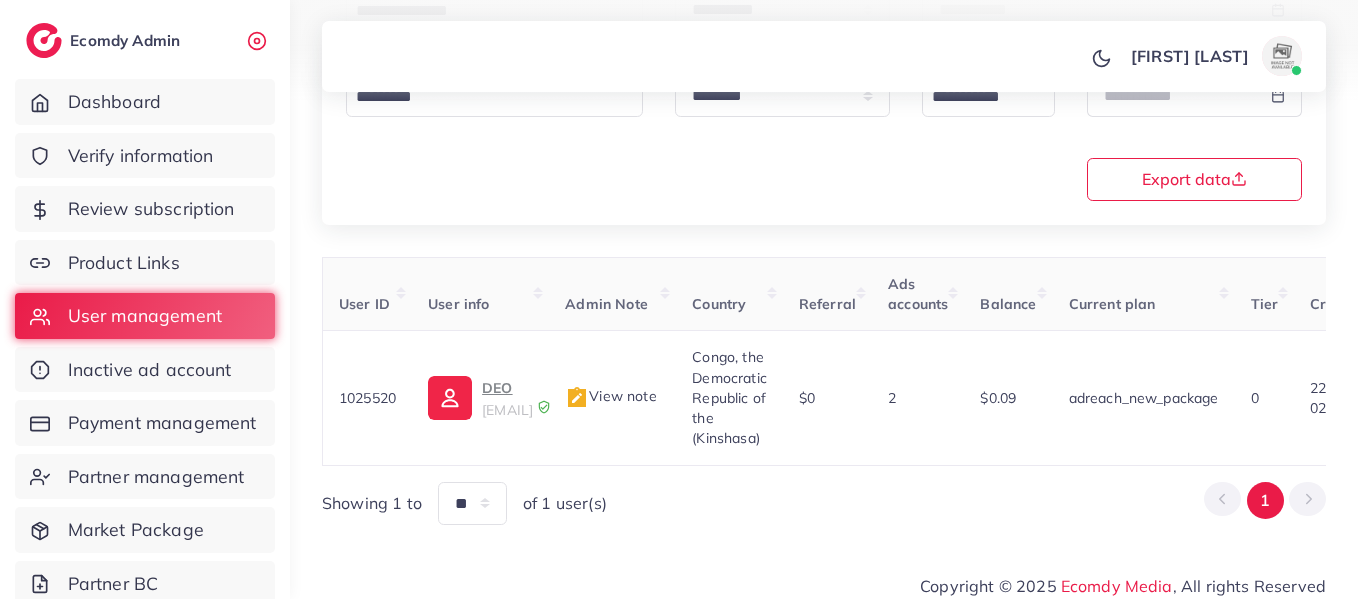 scroll, scrollTop: 415, scrollLeft: 0, axis: vertical 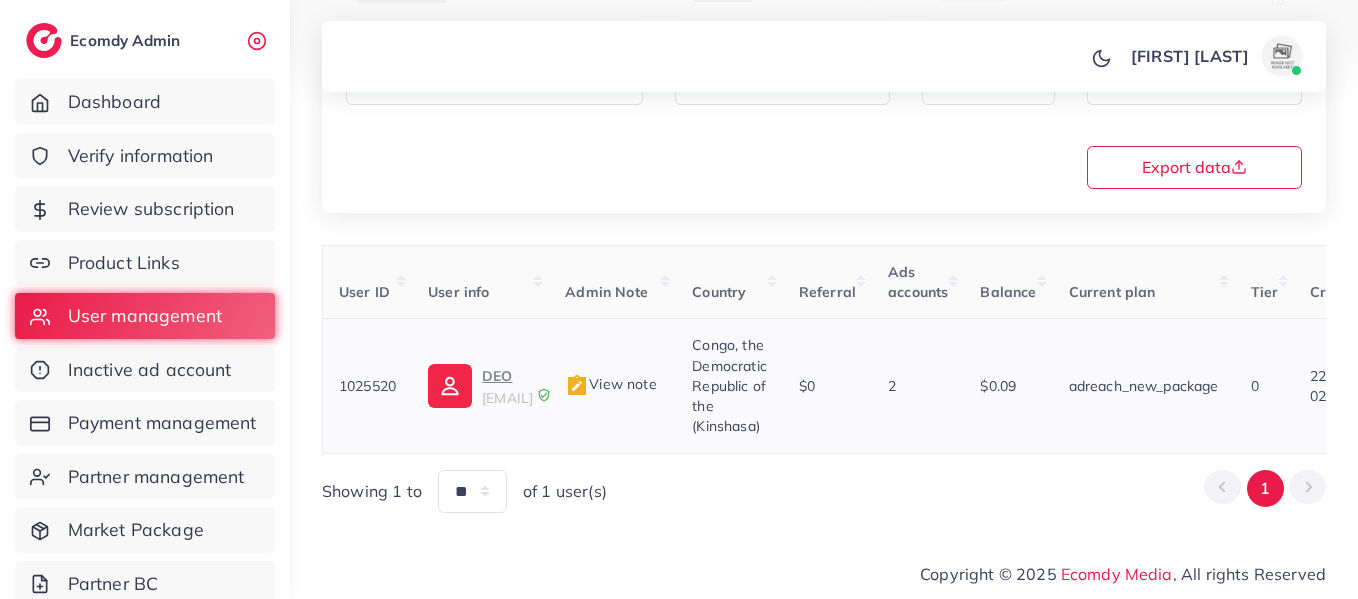 click on "DEO" at bounding box center [507, 376] 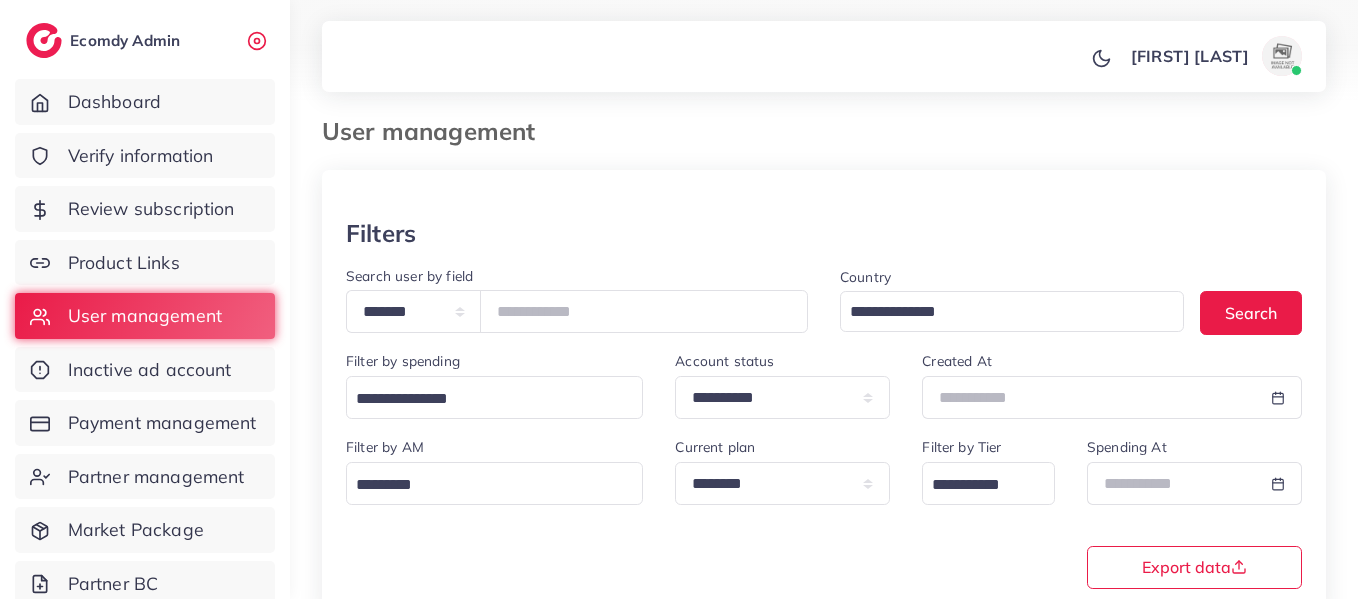 scroll, scrollTop: 0, scrollLeft: 0, axis: both 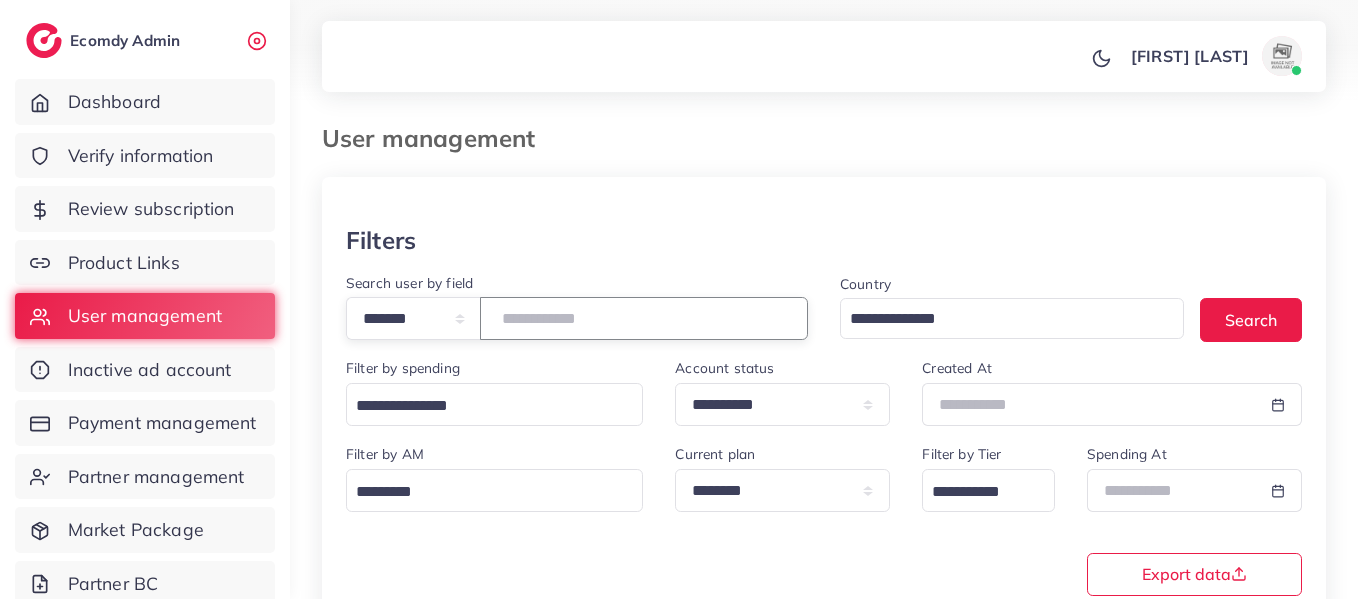 click on "*******" at bounding box center [644, 318] 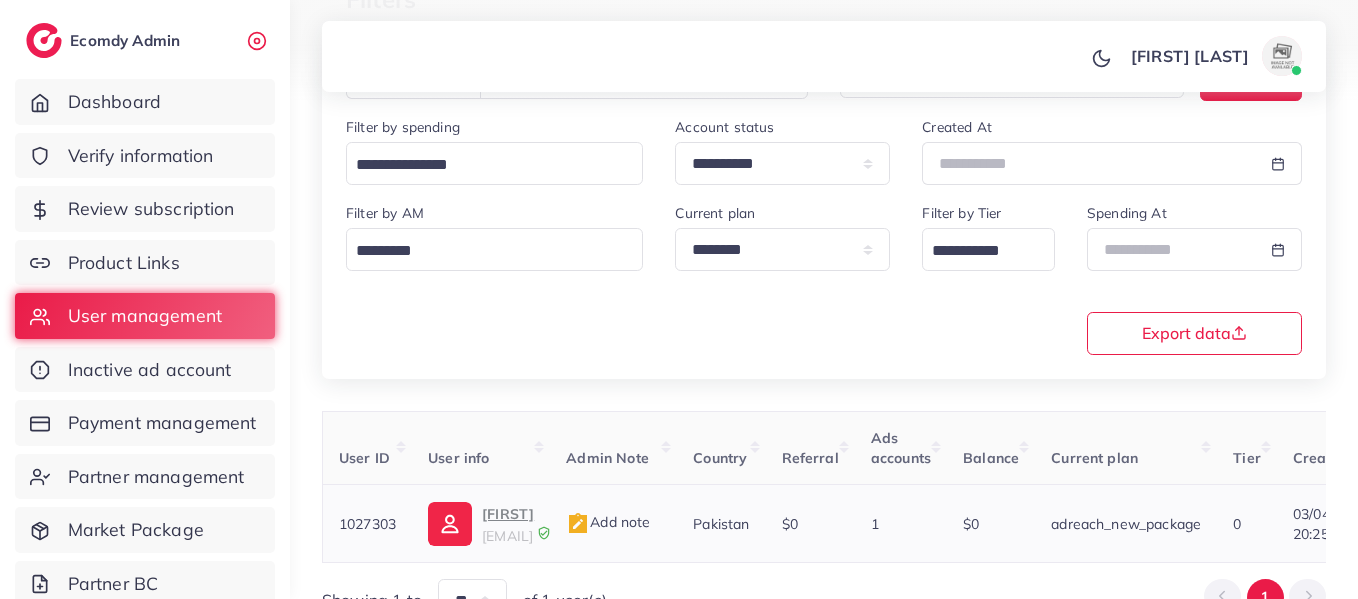 scroll, scrollTop: 0, scrollLeft: 0, axis: both 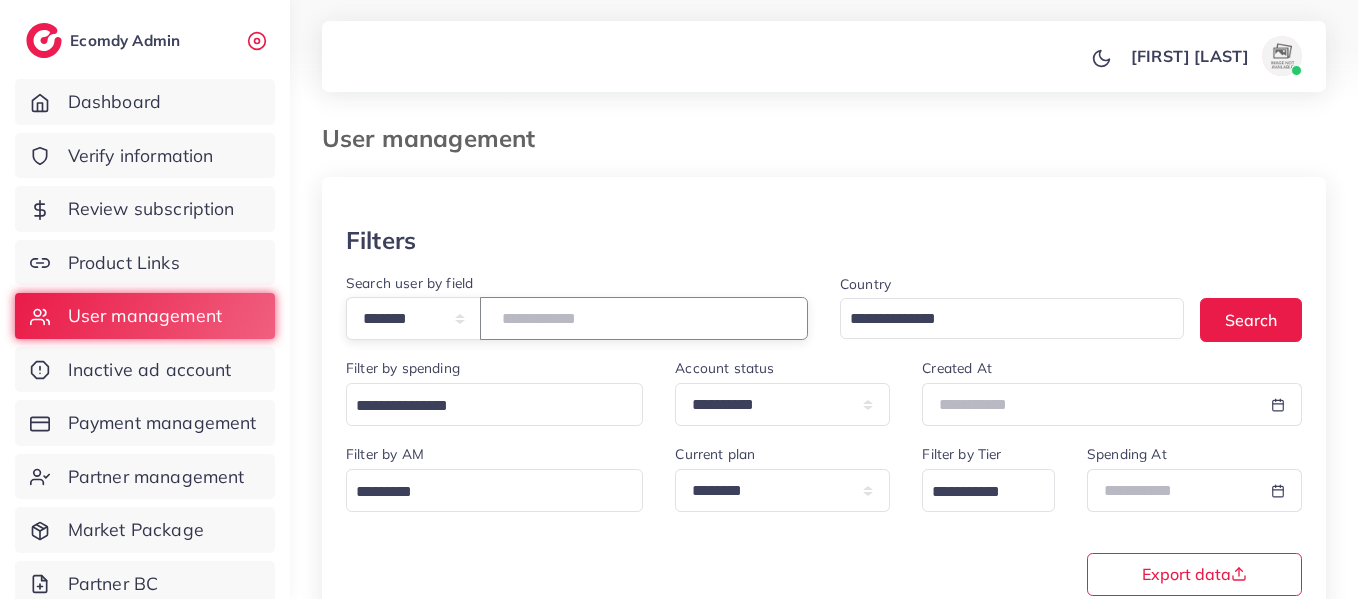 click on "*******" at bounding box center [644, 318] 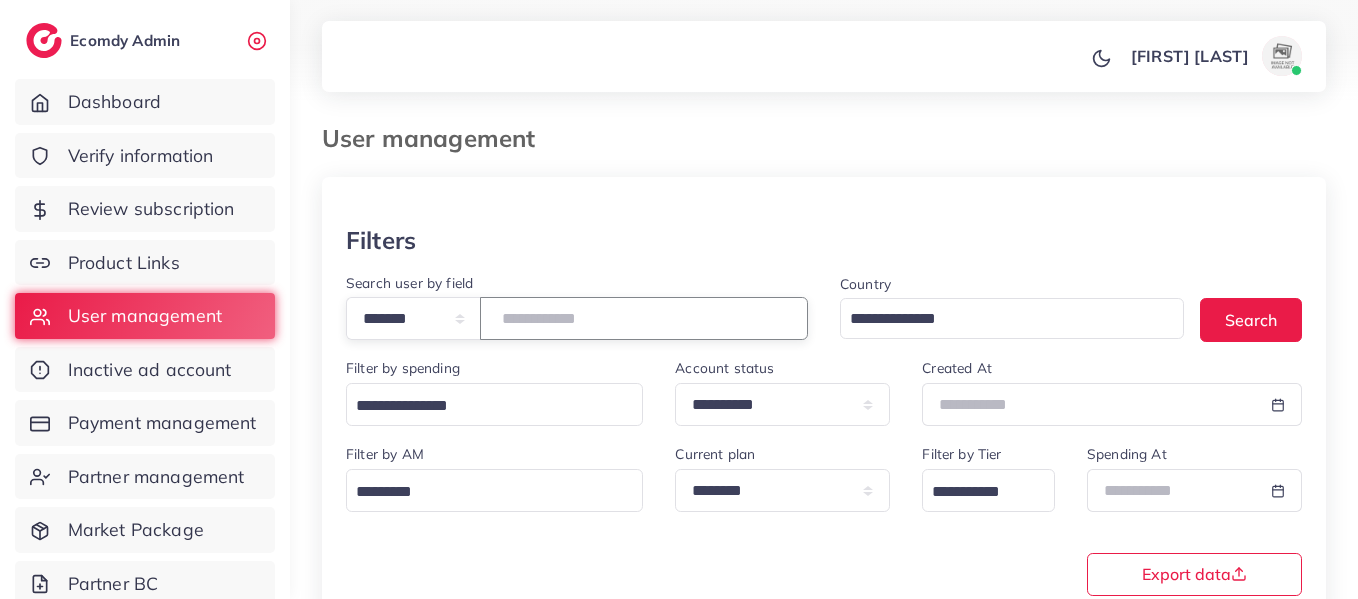 paste 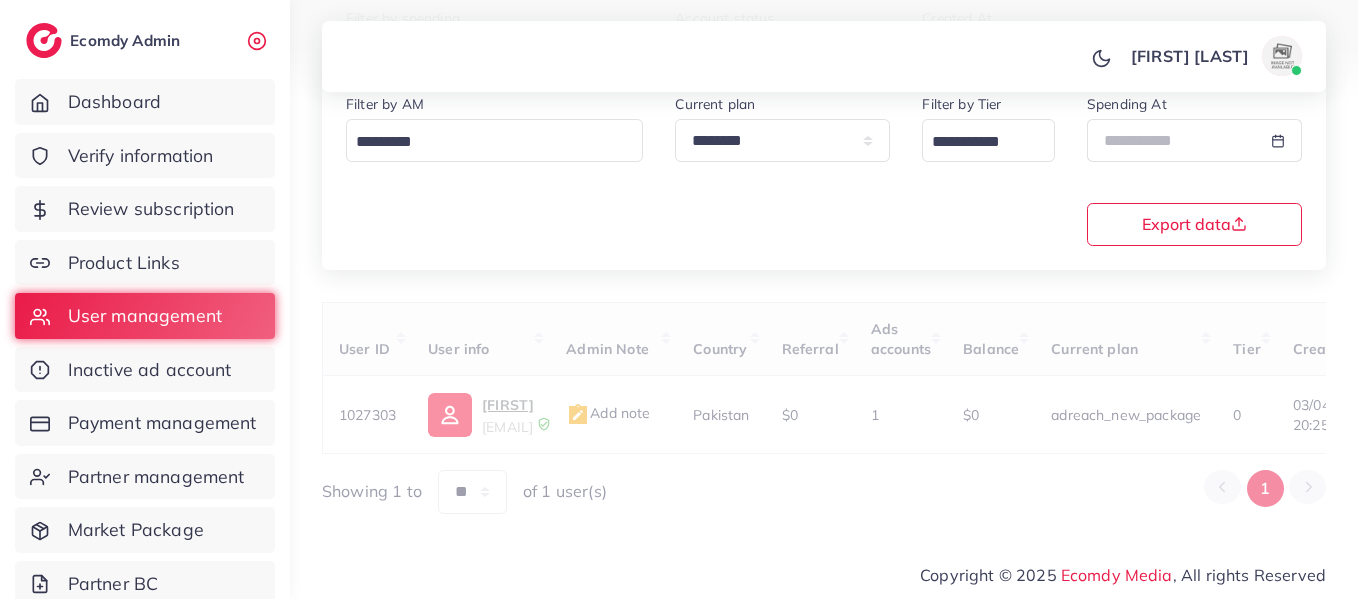 scroll, scrollTop: 358, scrollLeft: 0, axis: vertical 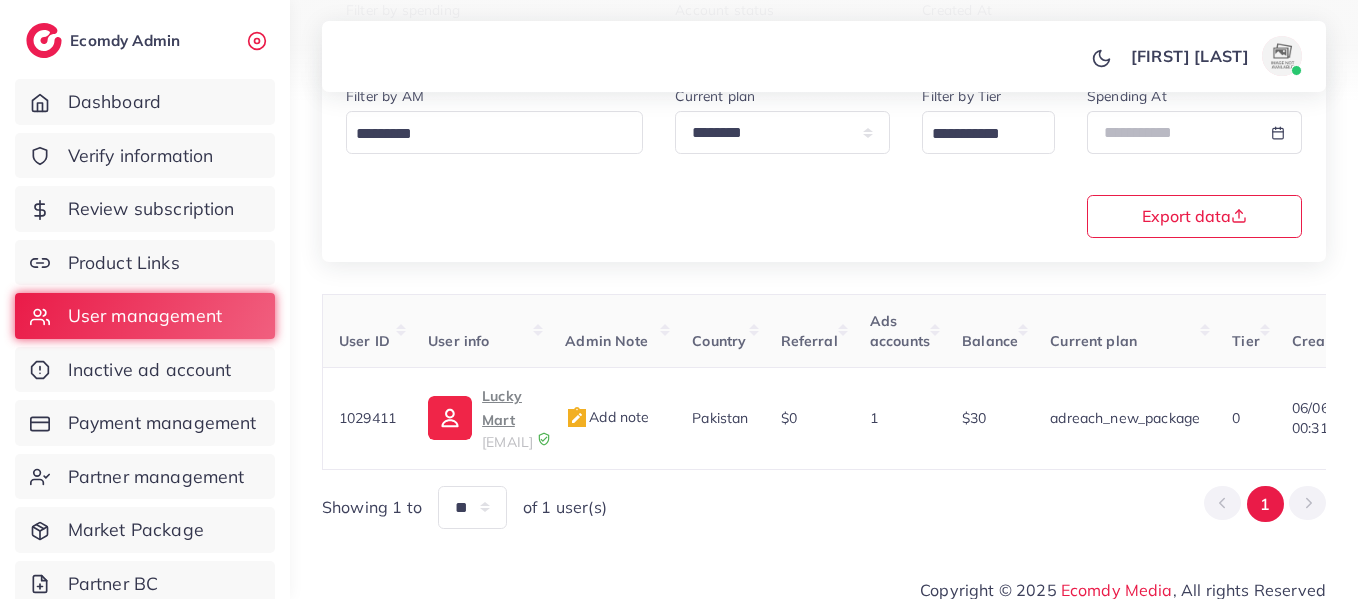 click on "Lucky Mart" at bounding box center (507, 408) 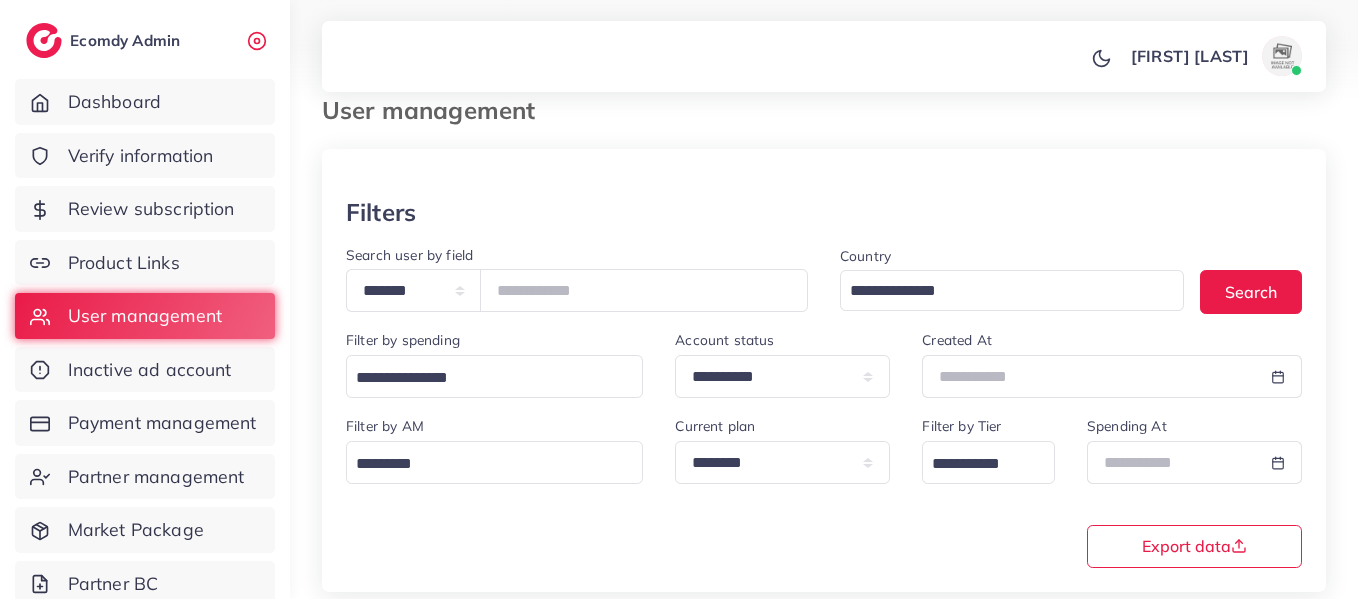 scroll, scrollTop: 0, scrollLeft: 0, axis: both 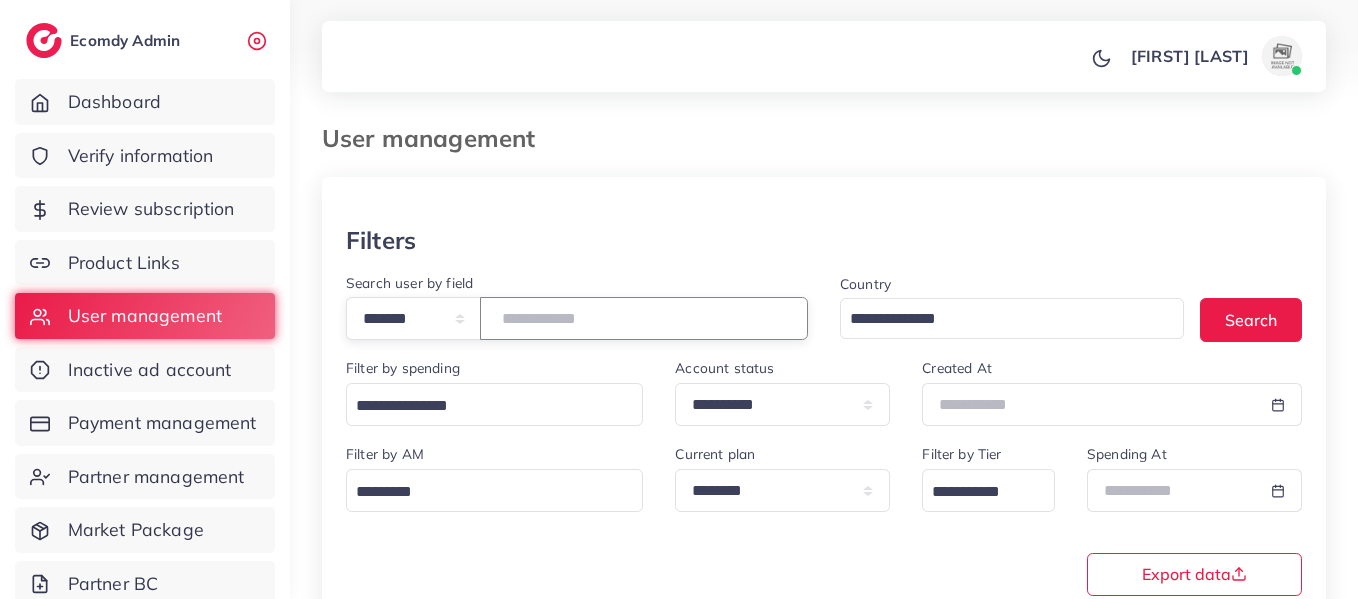 click on "*******" at bounding box center [644, 318] 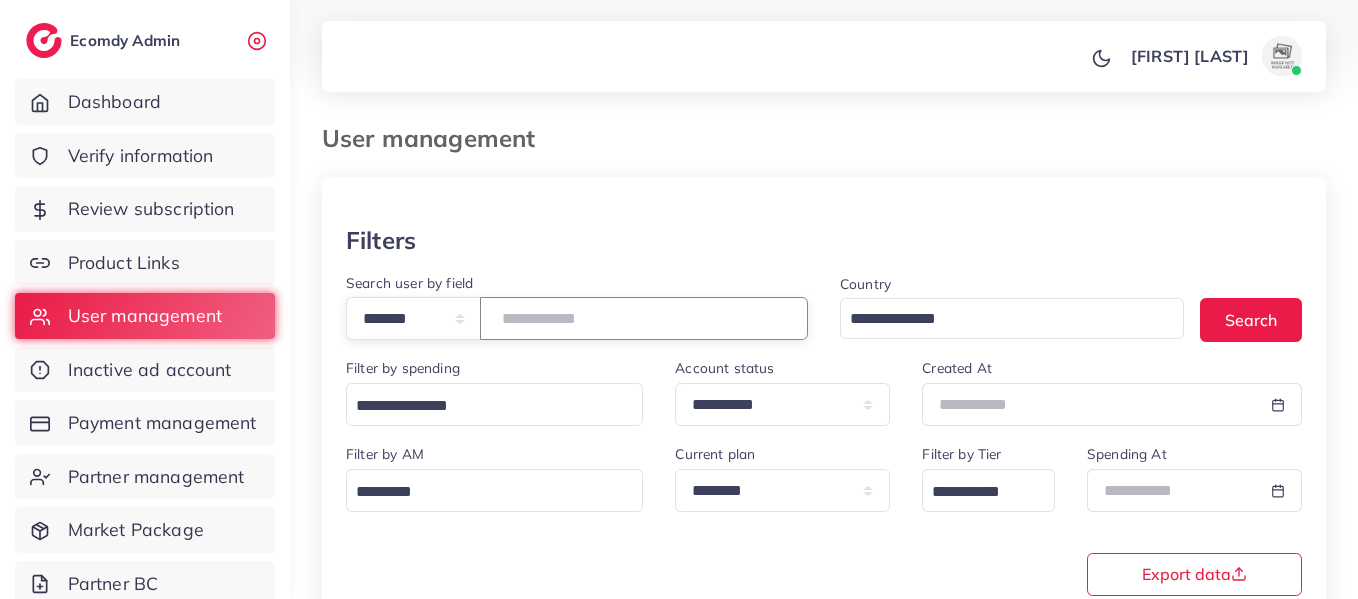 type on "*******" 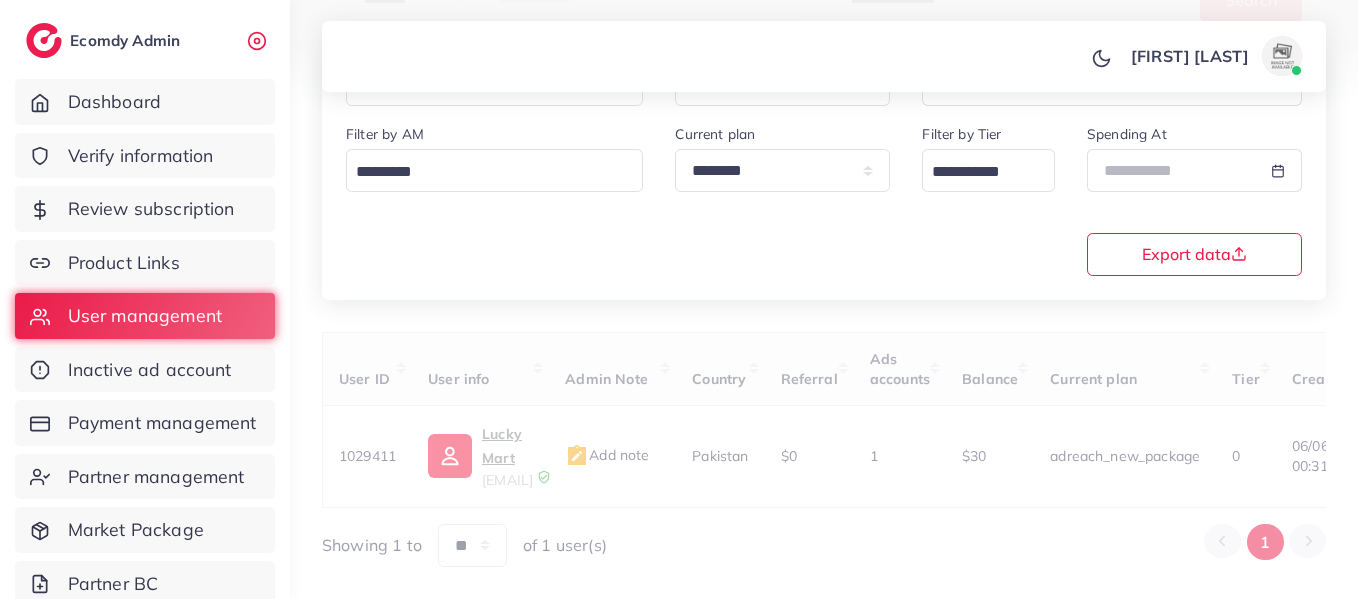 scroll, scrollTop: 358, scrollLeft: 0, axis: vertical 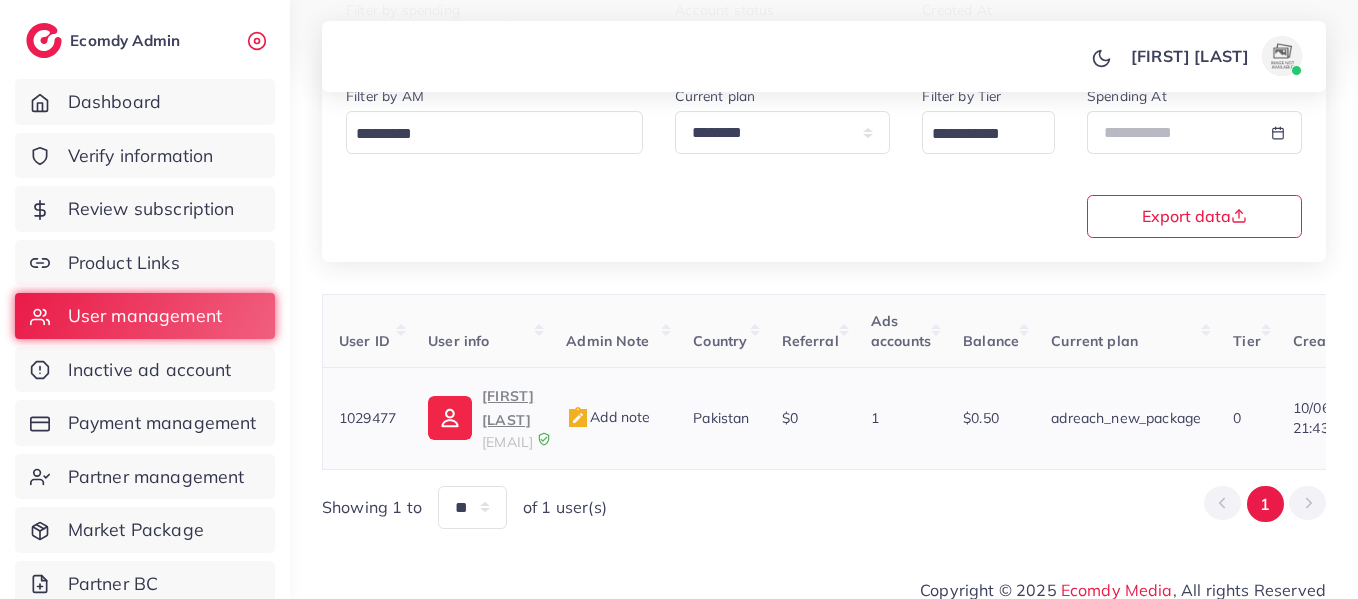 click on "Talha Niaz" at bounding box center [508, 408] 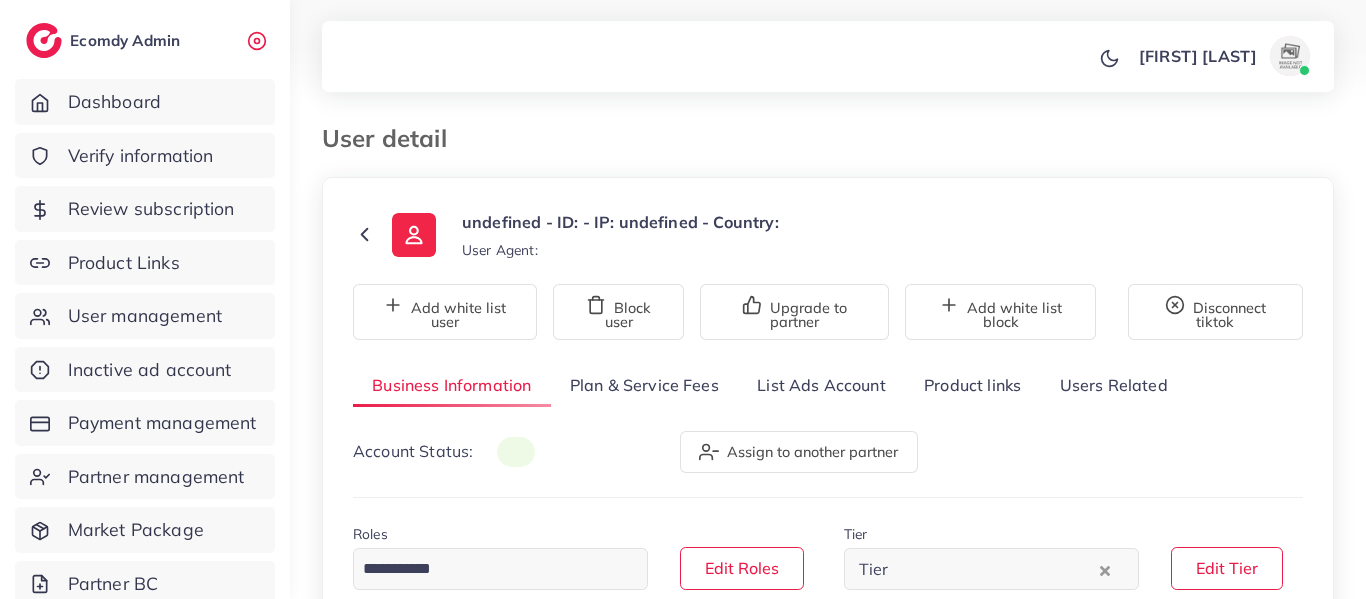 scroll, scrollTop: 0, scrollLeft: 0, axis: both 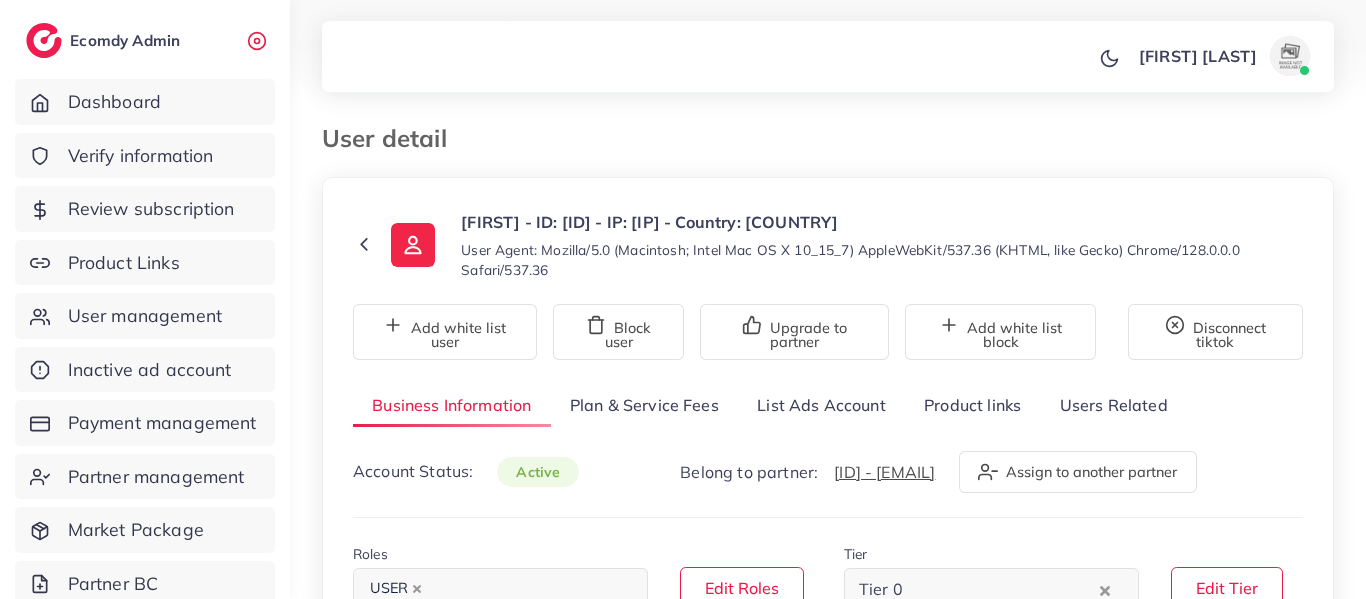 click on "List Ads Account" at bounding box center [821, 405] 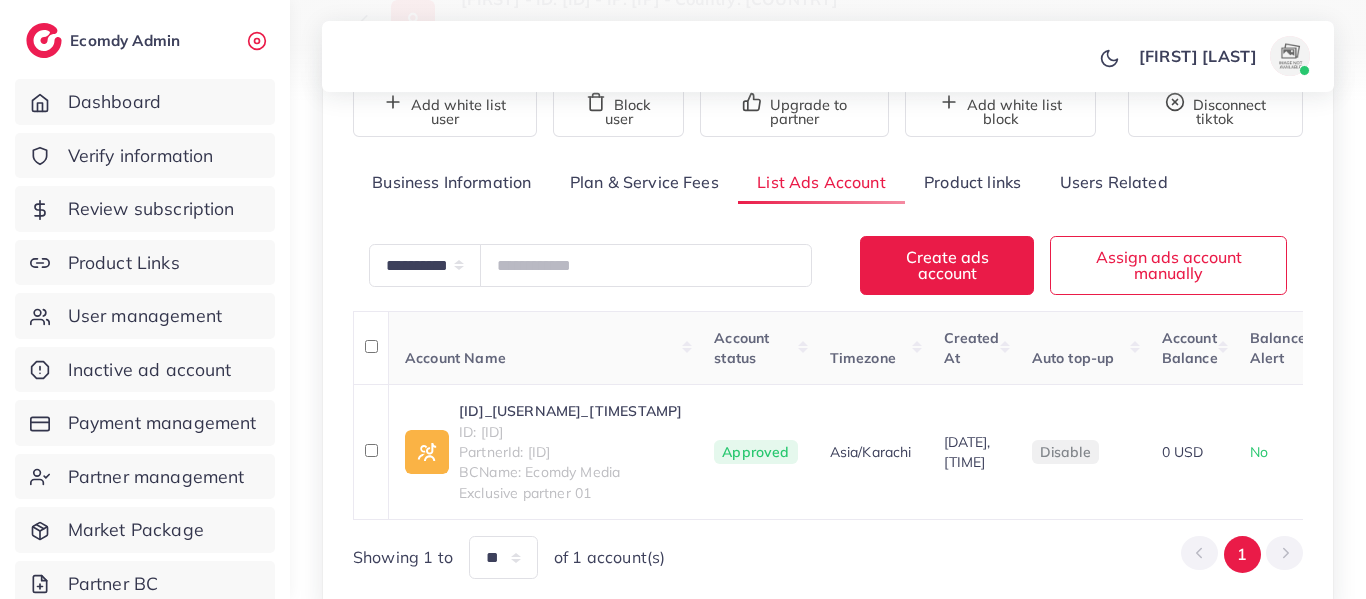 scroll, scrollTop: 369, scrollLeft: 0, axis: vertical 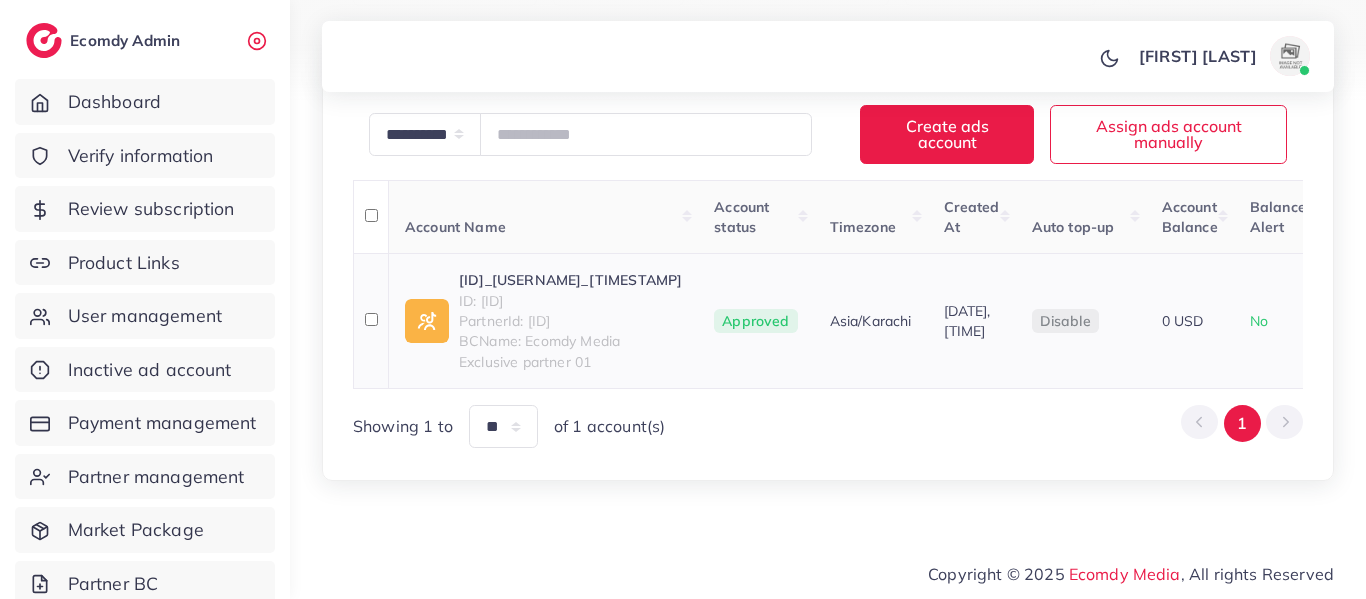 click on "ID: 7509103436252823569" at bounding box center [570, 301] 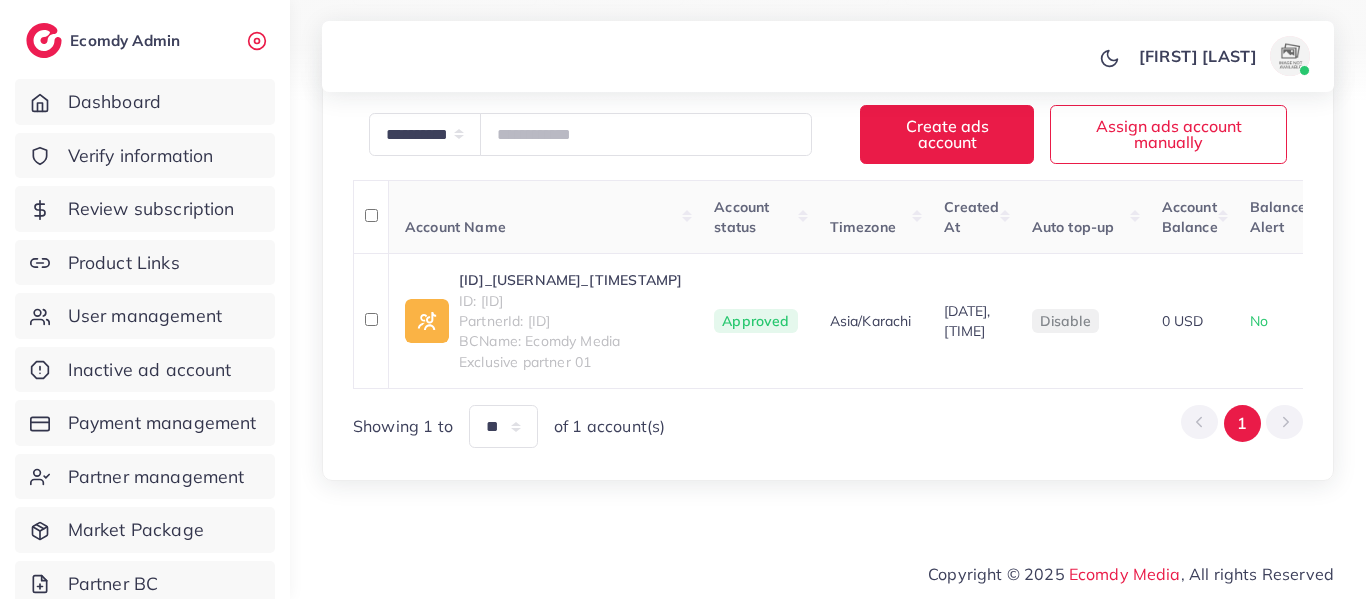 copy on "7509103436252823569" 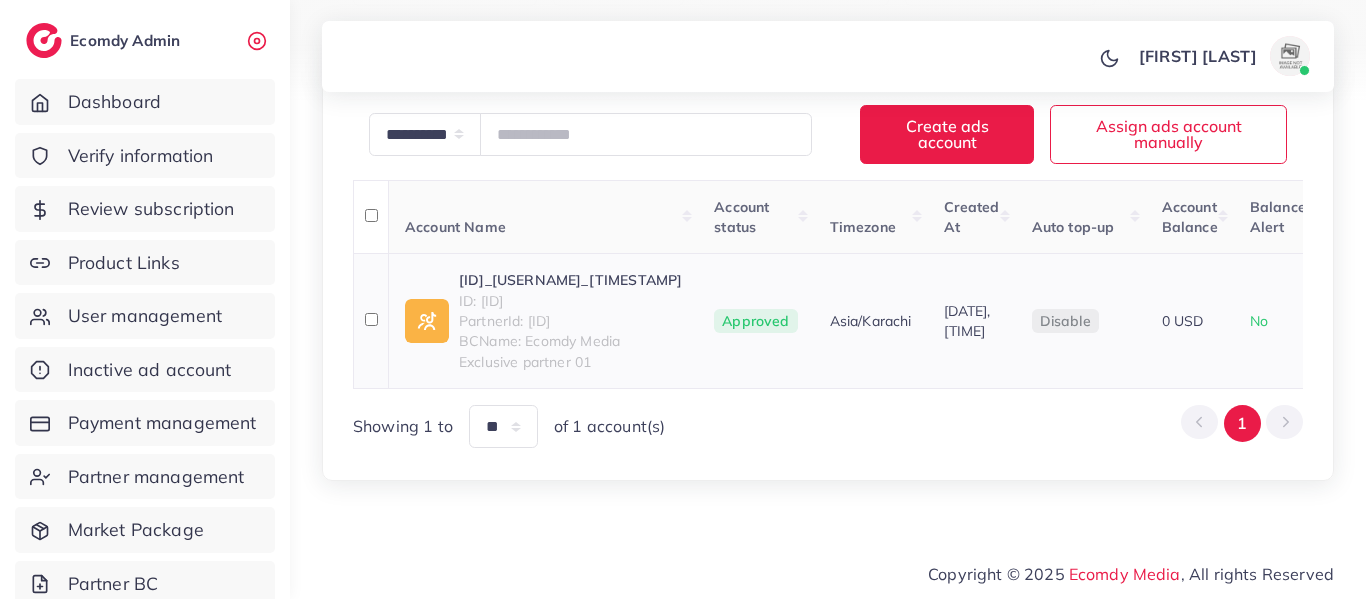 click on "1029114_hamzaihsan_1748349397955" at bounding box center (570, 280) 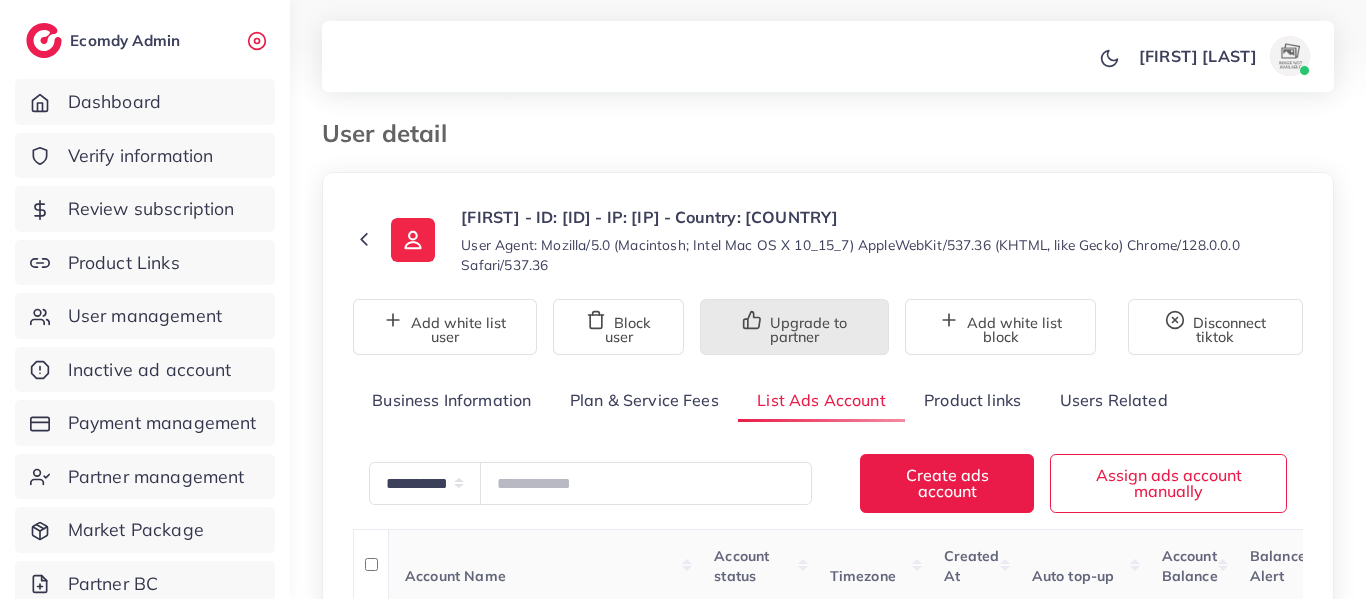 scroll, scrollTop: 0, scrollLeft: 0, axis: both 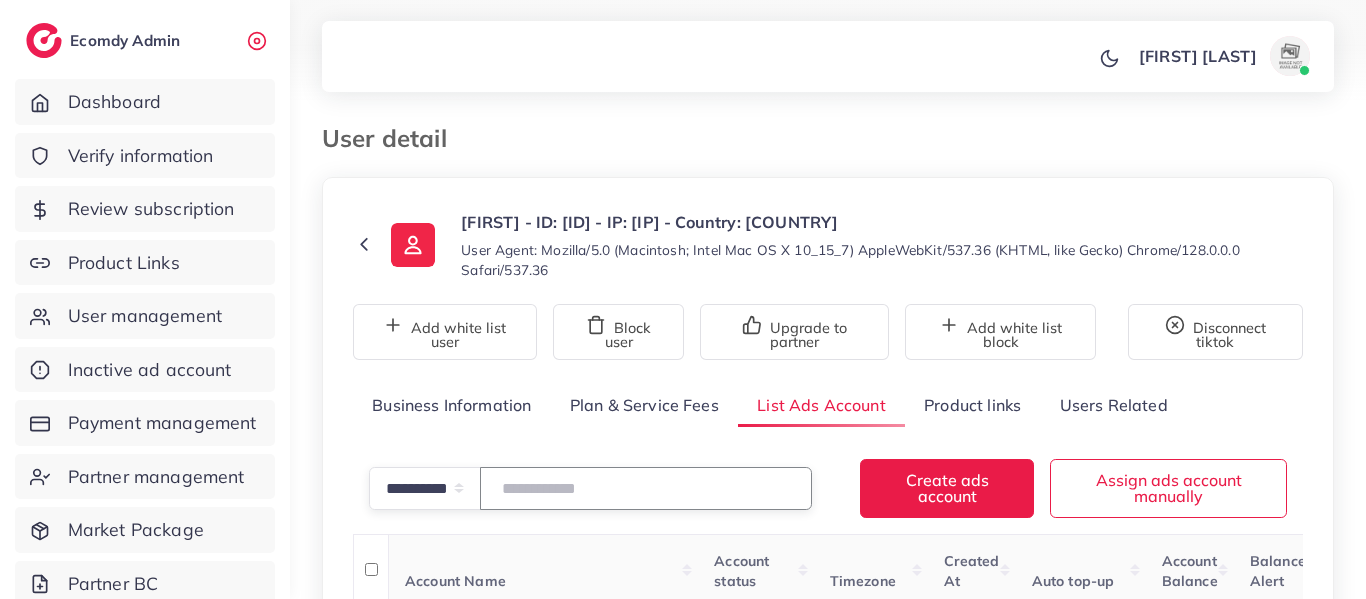 click at bounding box center (646, 488) 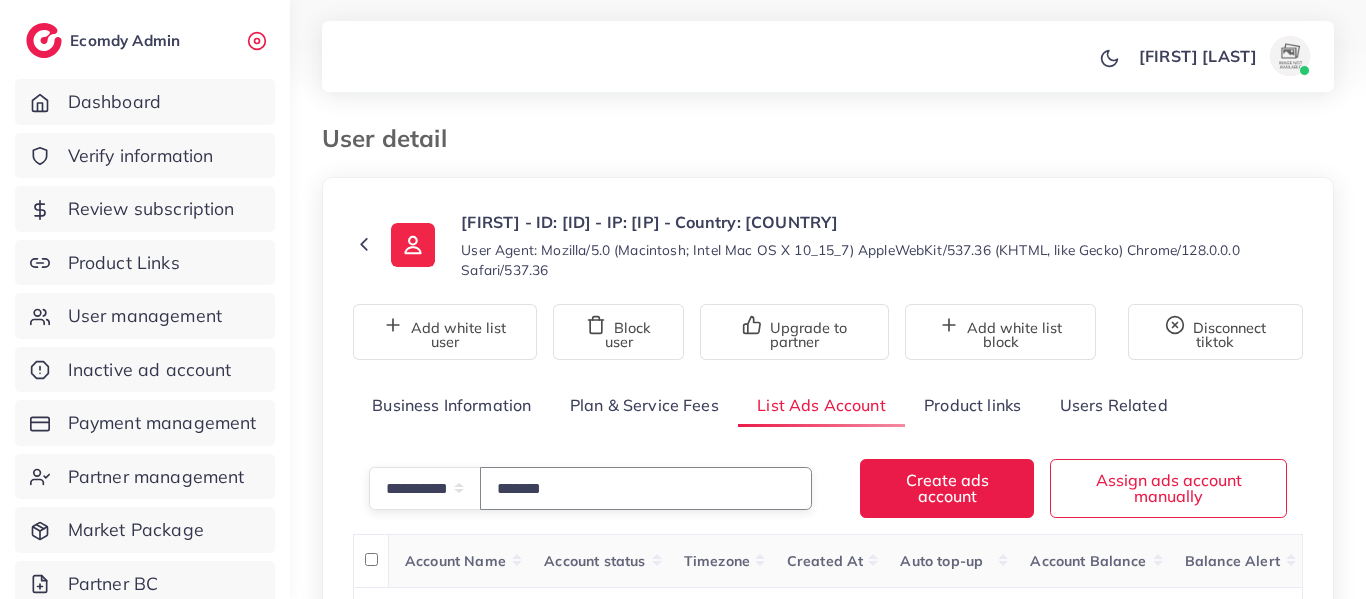 type on "*******" 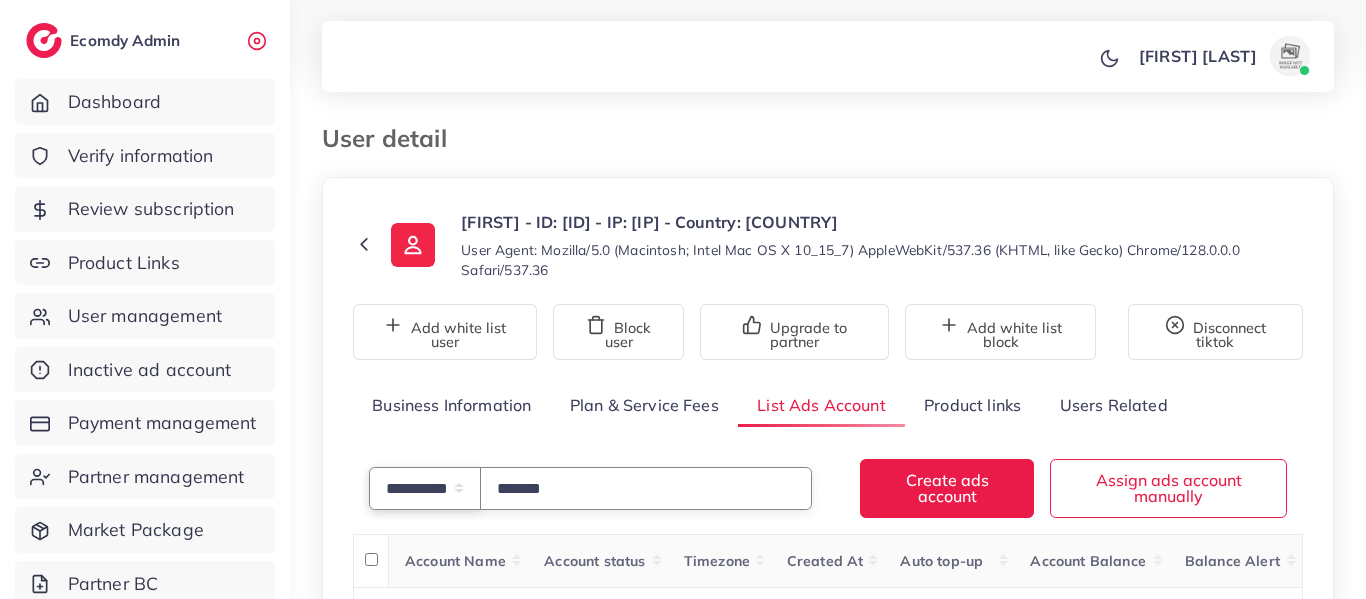 click on "**********" at bounding box center (425, 488) 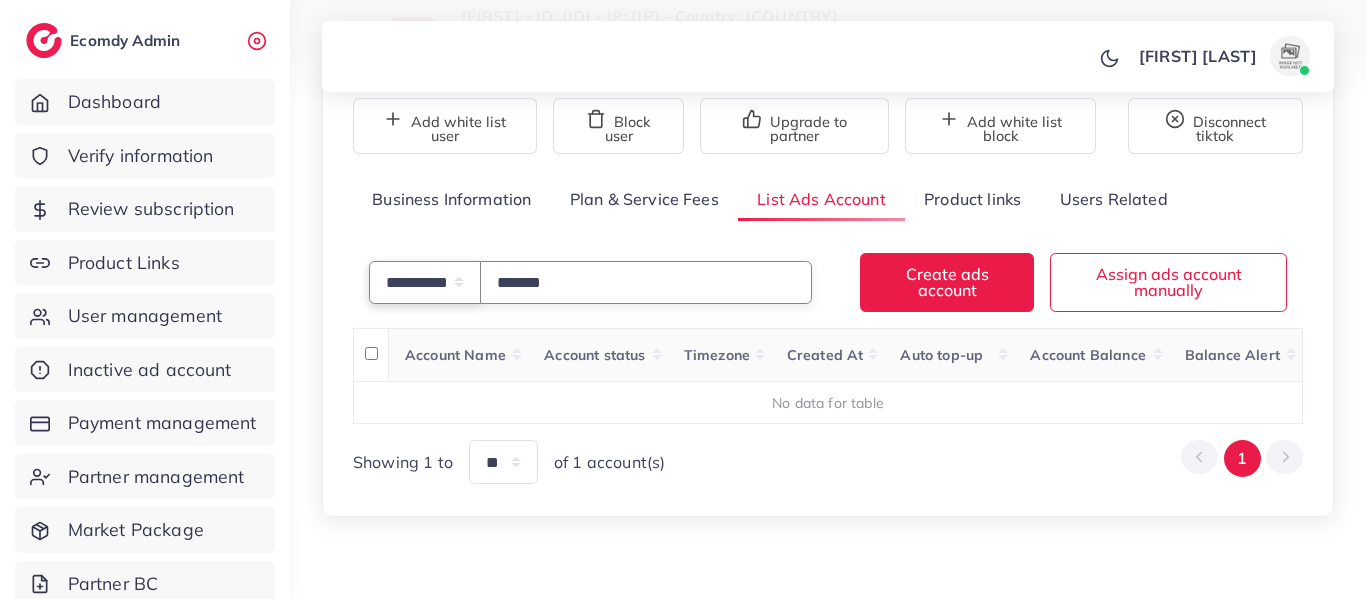 scroll, scrollTop: 241, scrollLeft: 0, axis: vertical 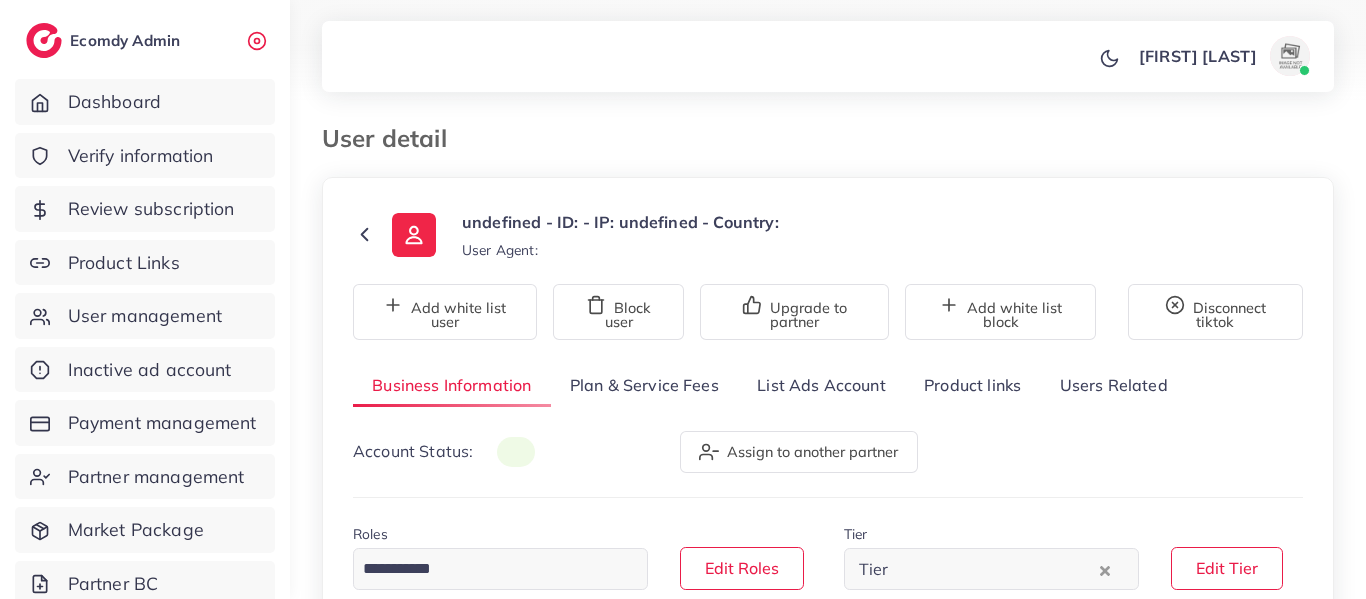 type on "*******" 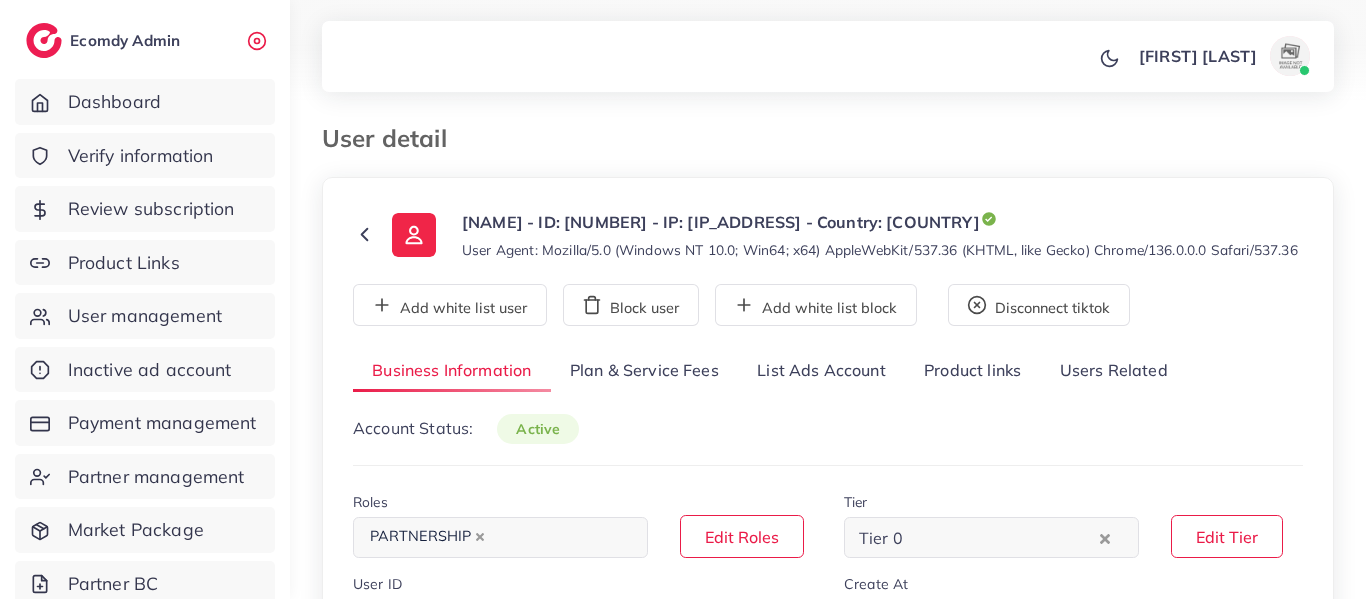 click on "List Ads Account" at bounding box center (821, 371) 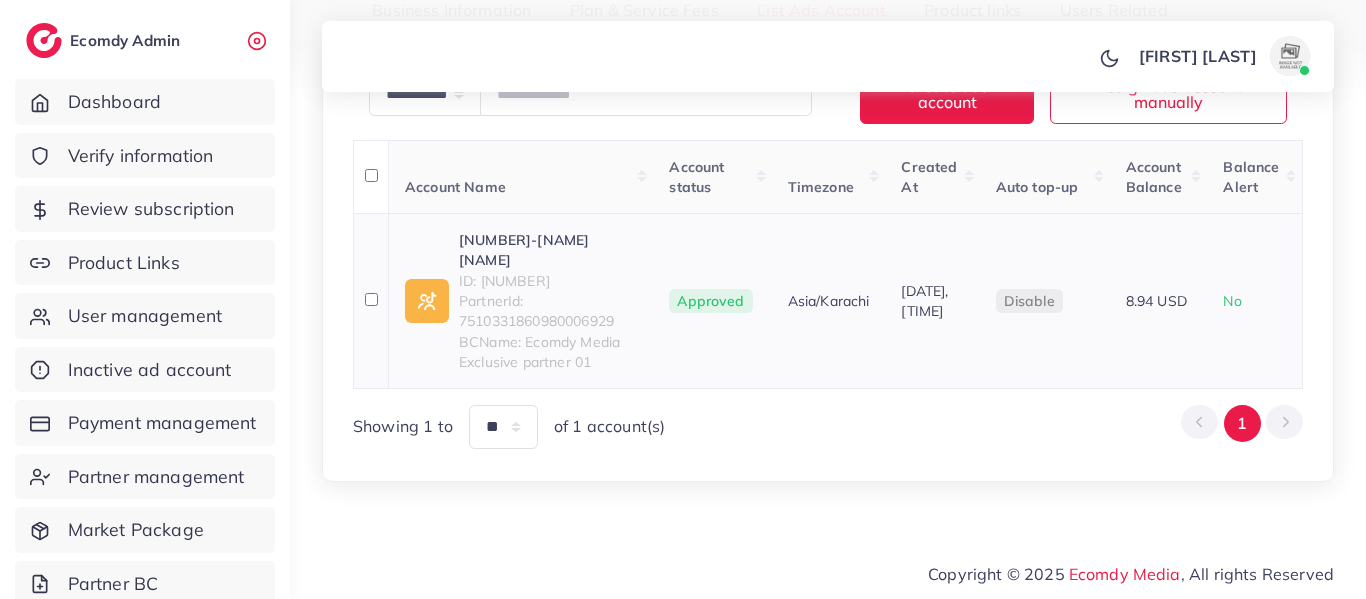 scroll, scrollTop: 400, scrollLeft: 0, axis: vertical 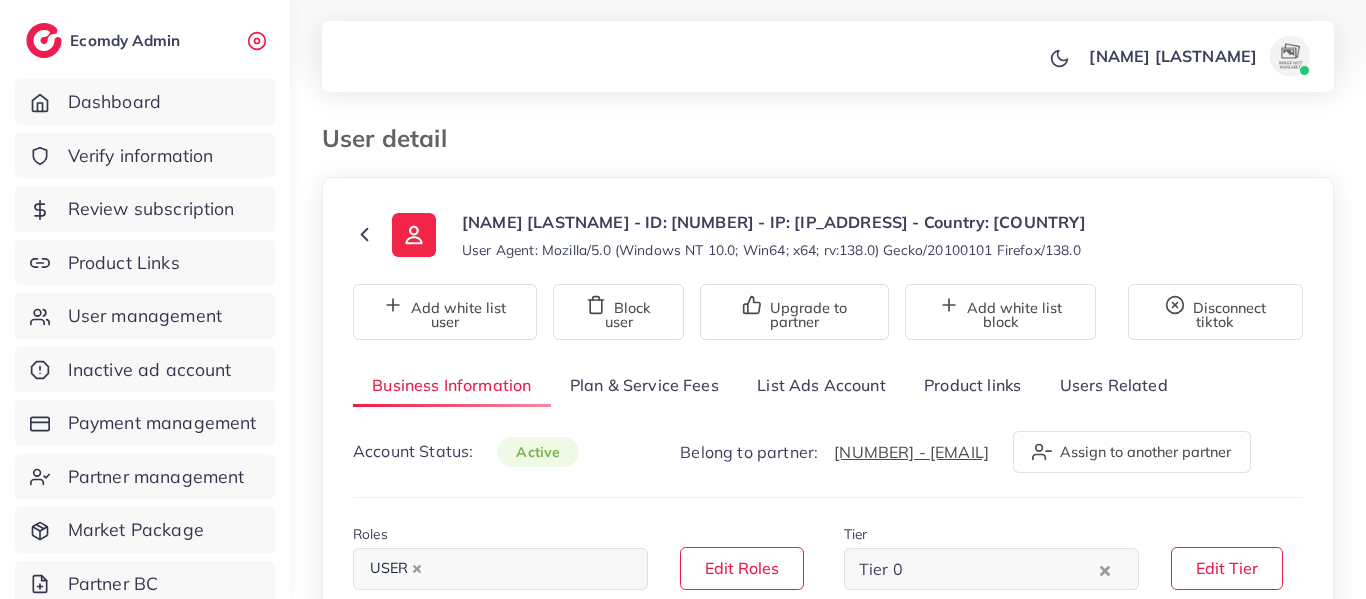 select on "********" 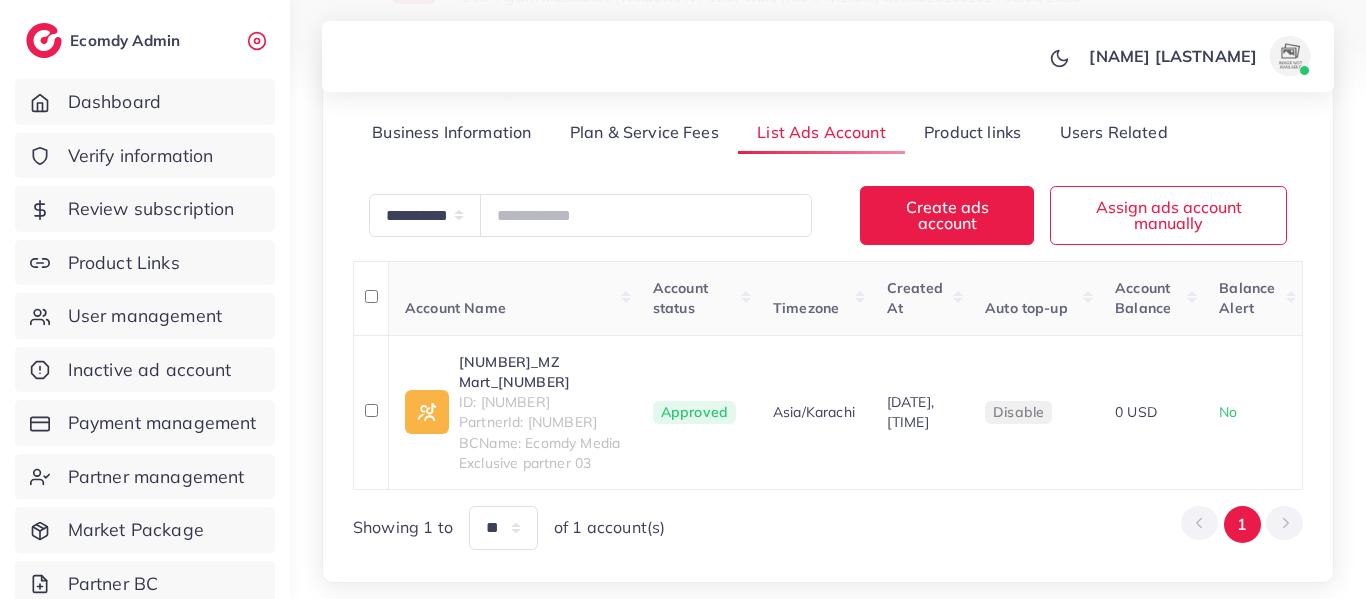 scroll, scrollTop: 258, scrollLeft: 0, axis: vertical 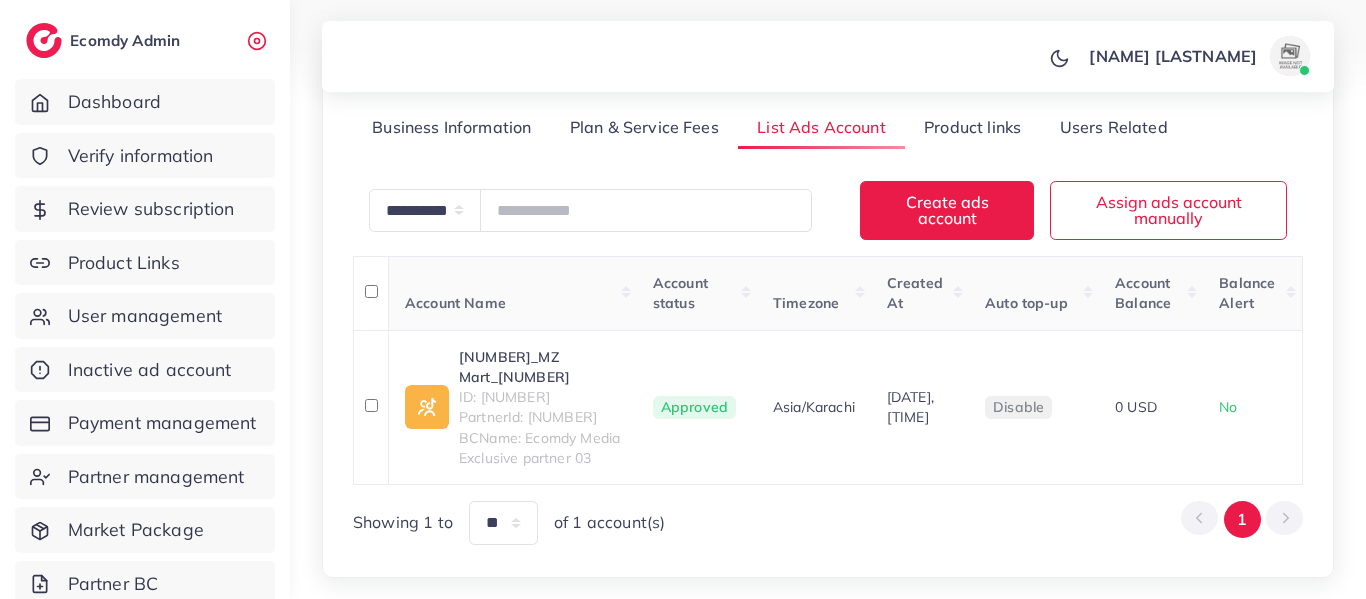 click on "Asia/Karachi" at bounding box center [814, 407] 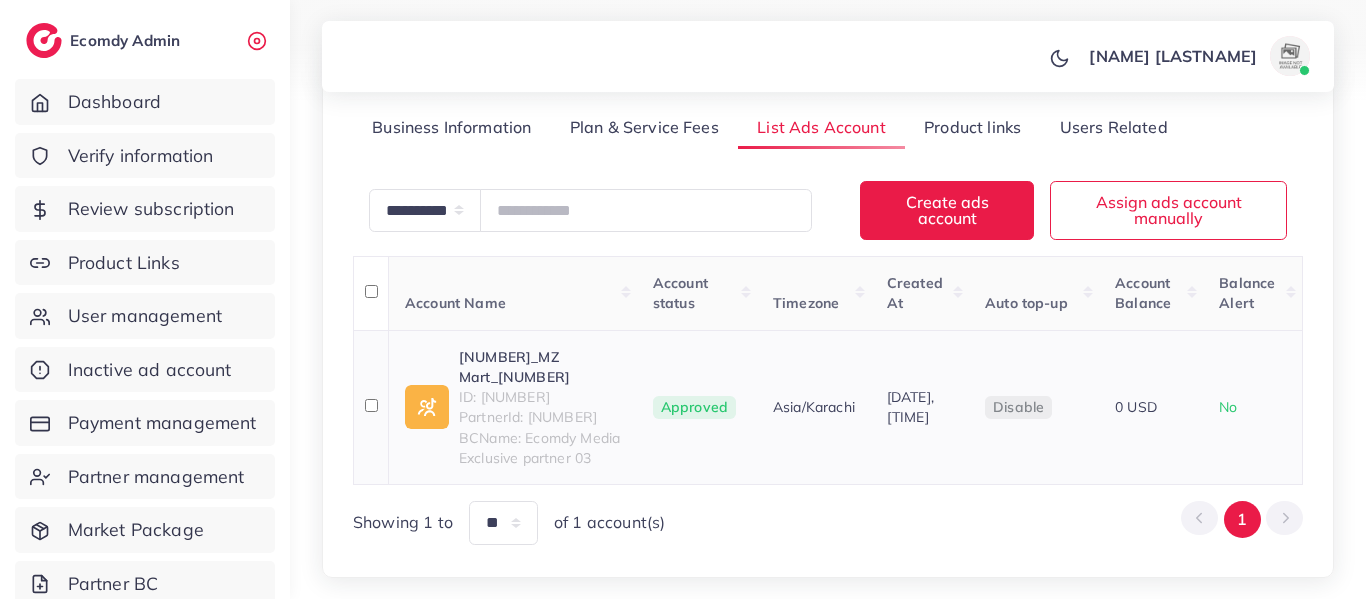 click on "ID: [NUMBER]" at bounding box center (540, 397) 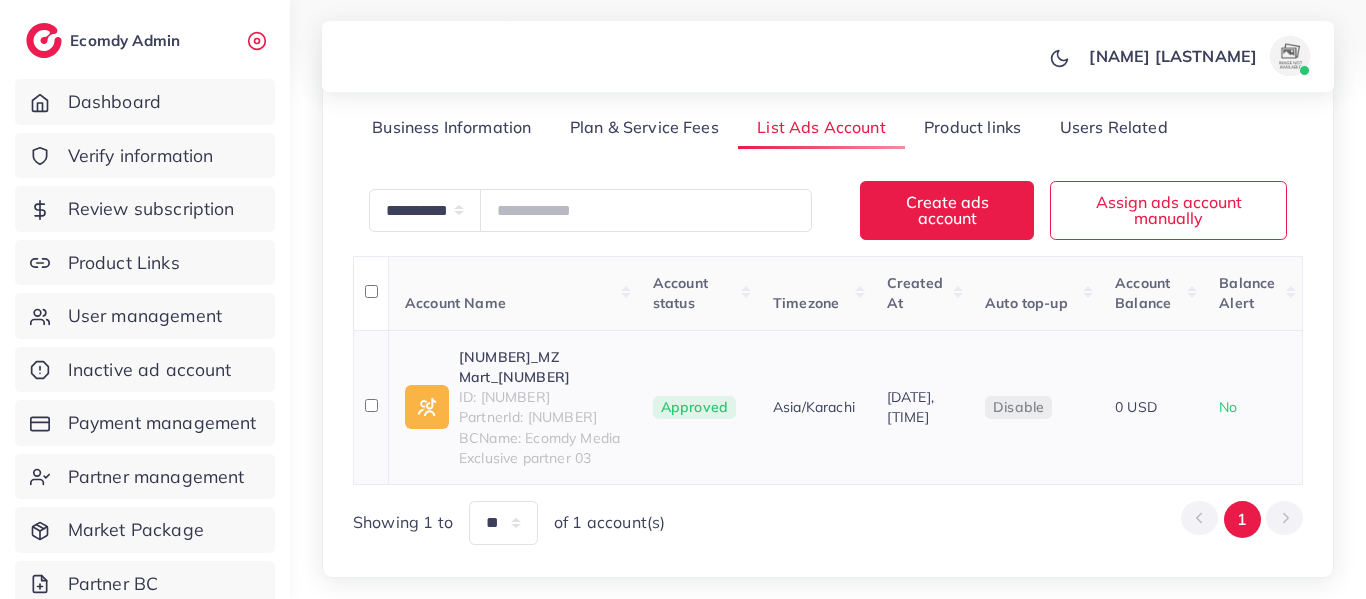 click on "[NUMBER]_MZ Mart_[NUMBER]" at bounding box center [540, 367] 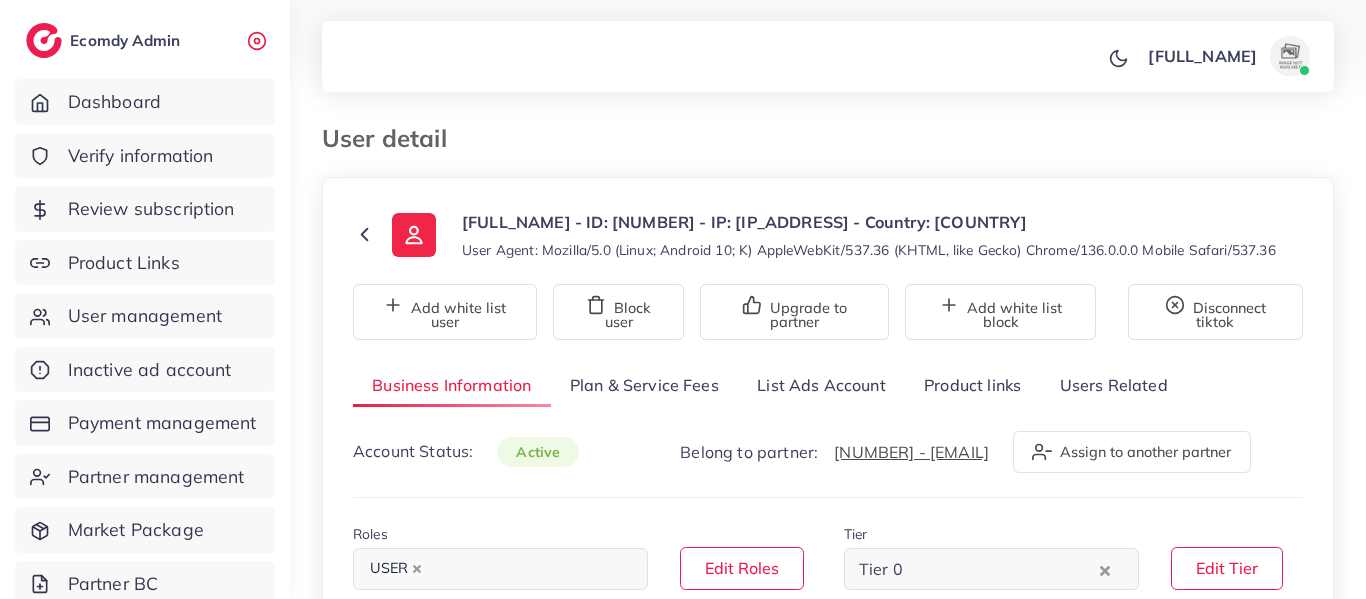 select on "********" 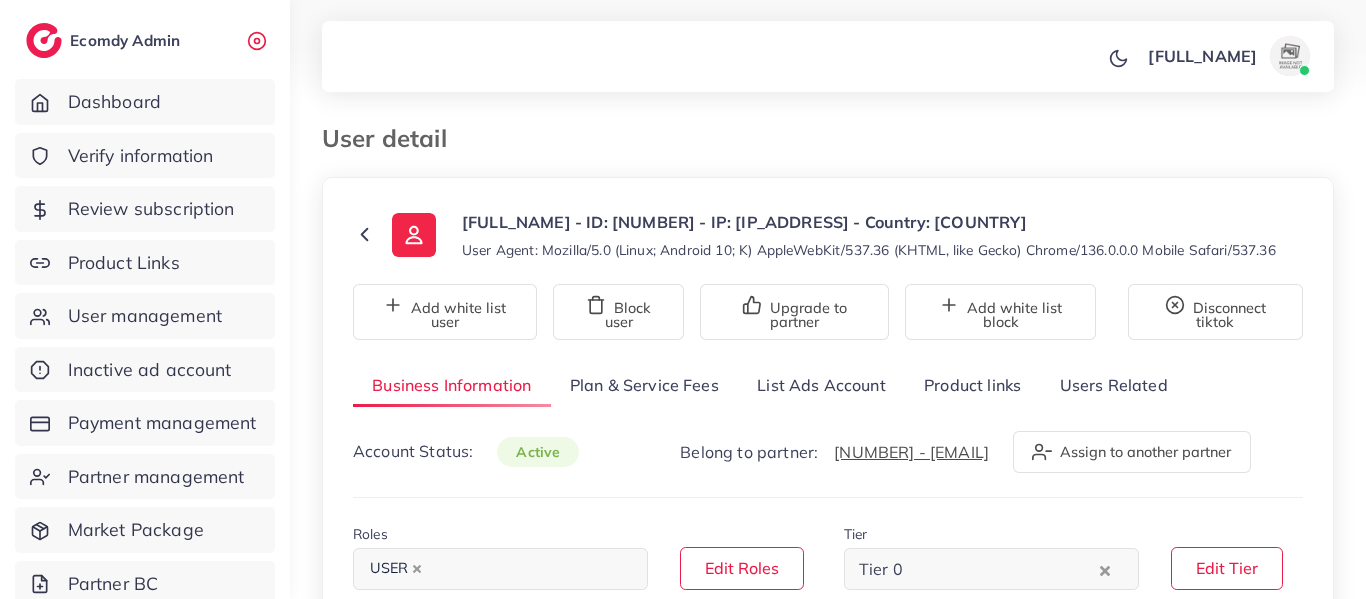 click on "List Ads Account" at bounding box center (821, 385) 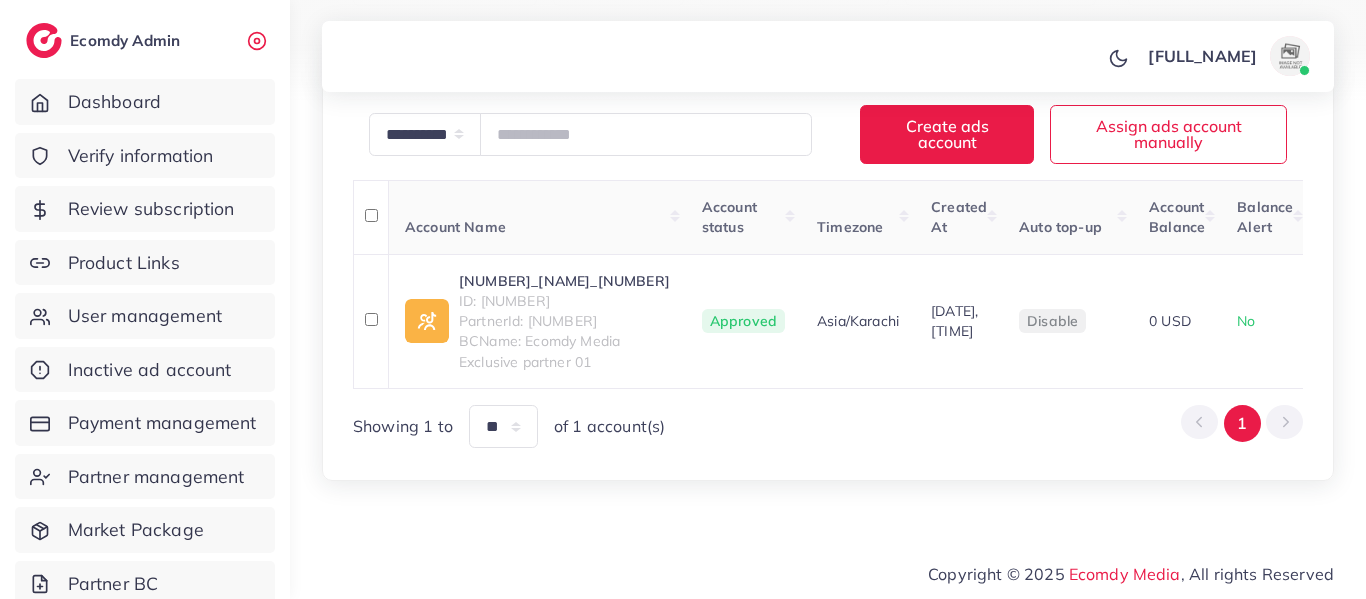 scroll, scrollTop: 410, scrollLeft: 0, axis: vertical 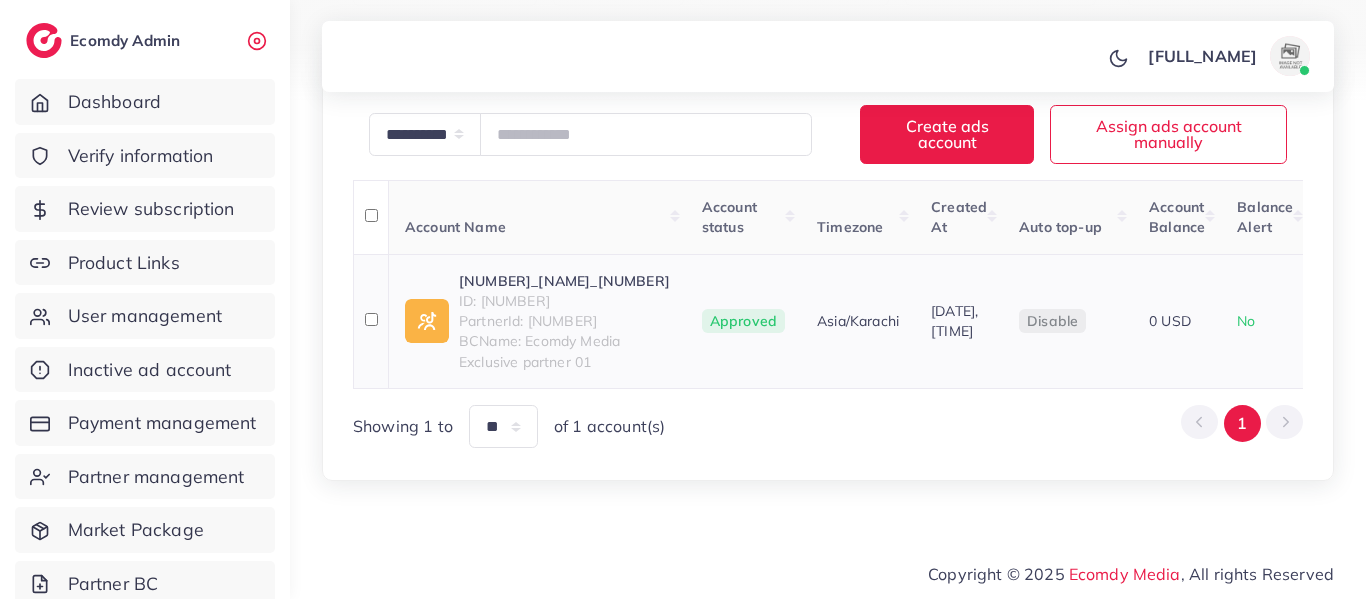 click on "ID: 7511262181984763905" at bounding box center [564, 301] 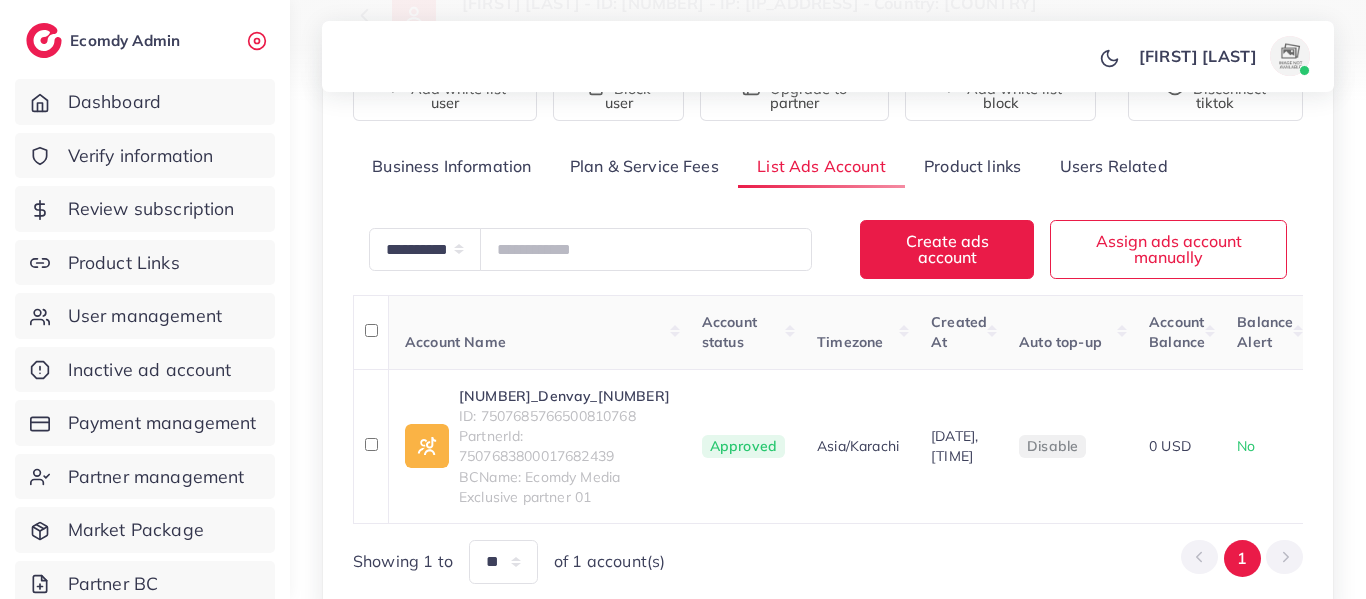 scroll, scrollTop: 369, scrollLeft: 0, axis: vertical 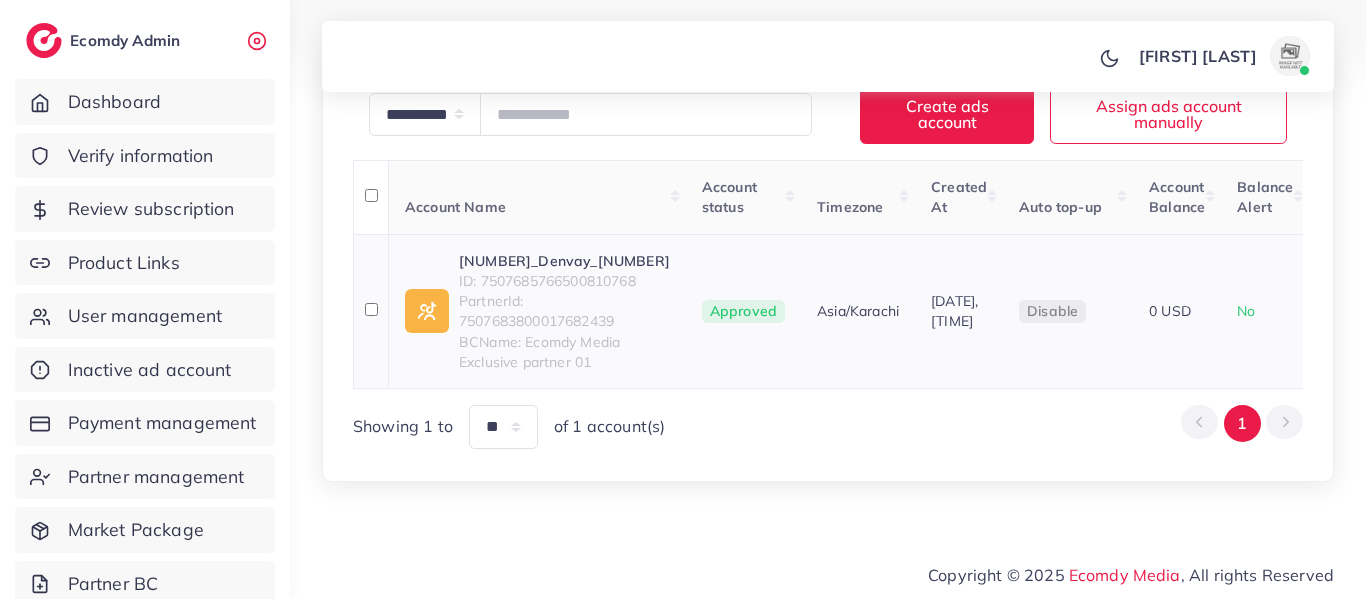 click on "ID: 7507685766500810768" at bounding box center (564, 281) 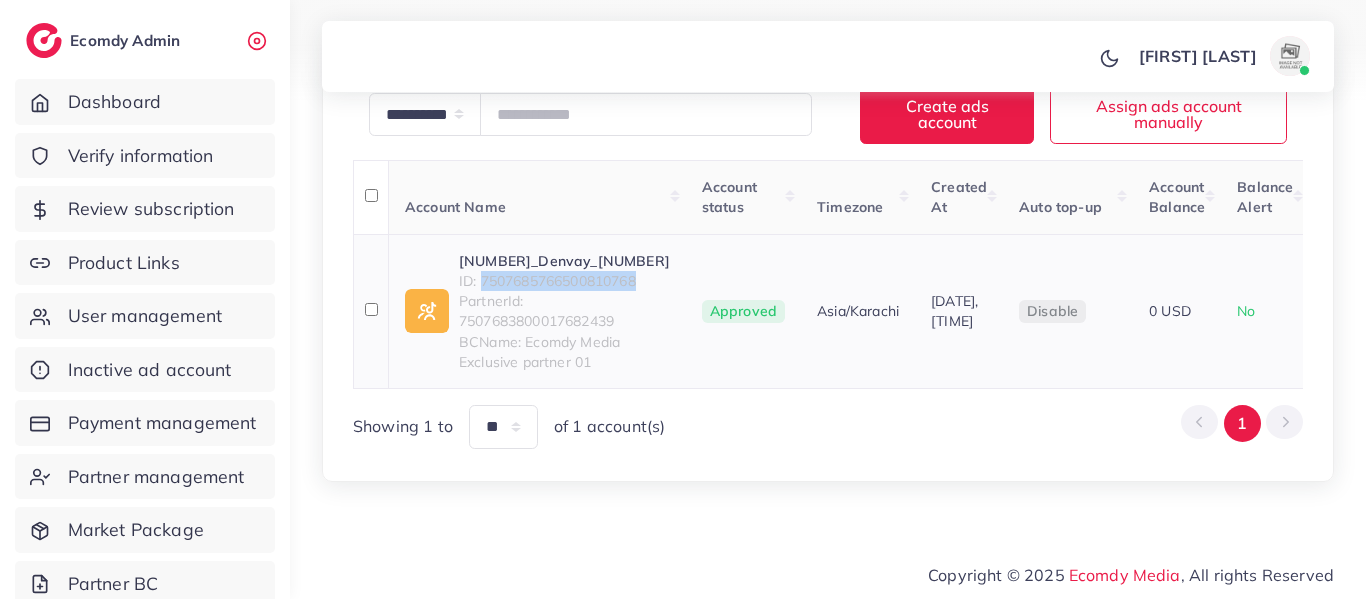 click on "ID: 7507685766500810768" at bounding box center [564, 281] 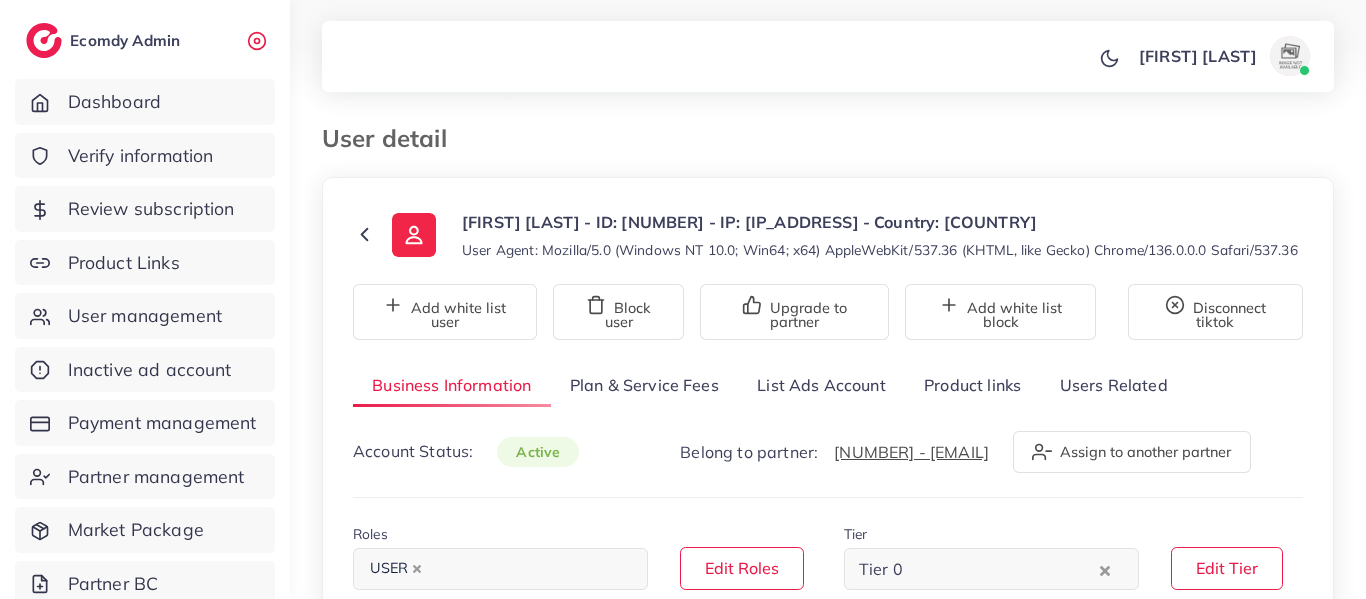 select on "********" 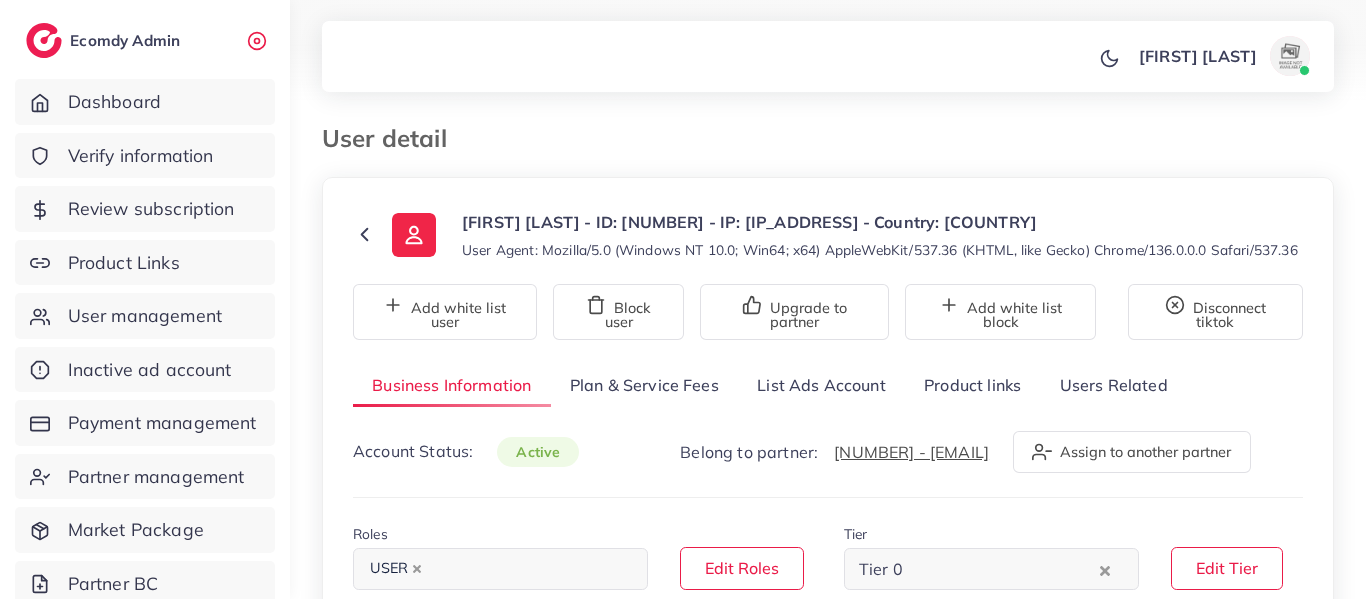 click on "List Ads Account" at bounding box center (821, 385) 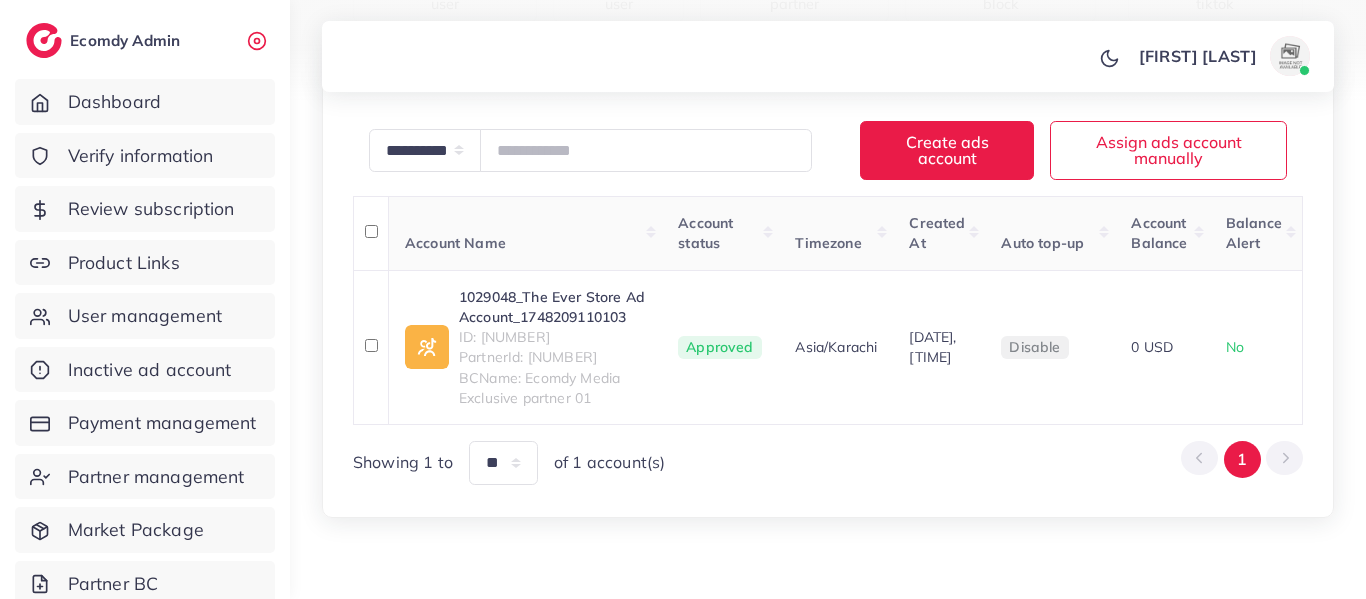 scroll, scrollTop: 435, scrollLeft: 0, axis: vertical 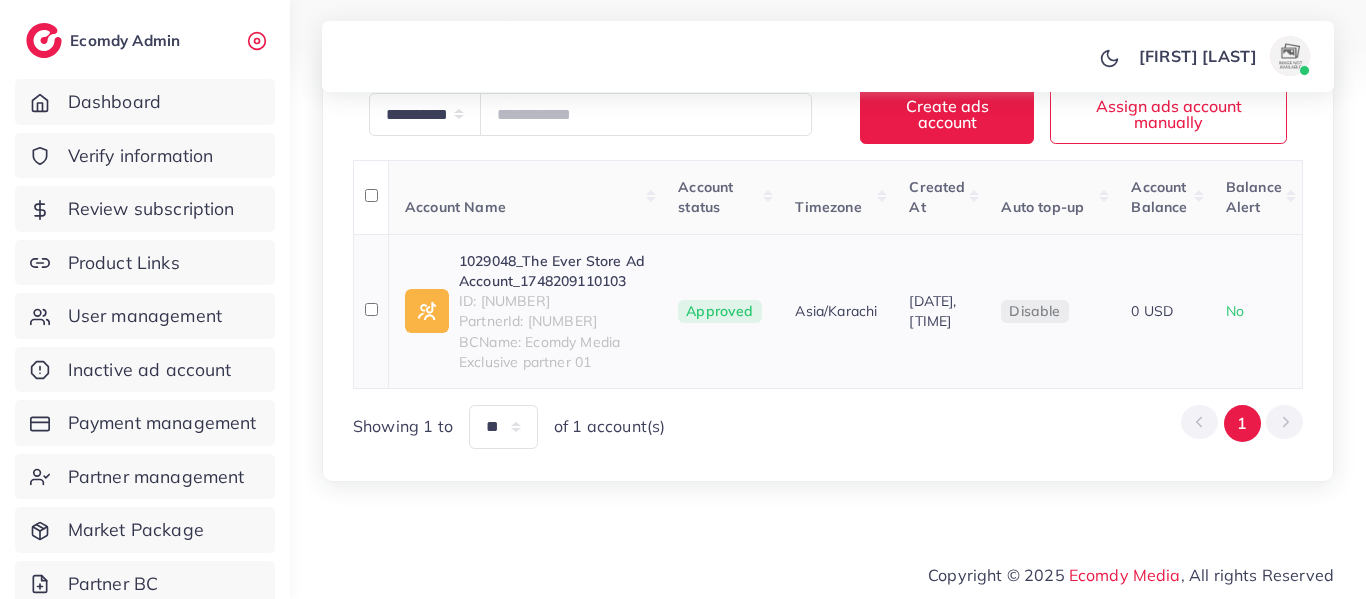 click on "ID: [NUMBER]" at bounding box center [552, 301] 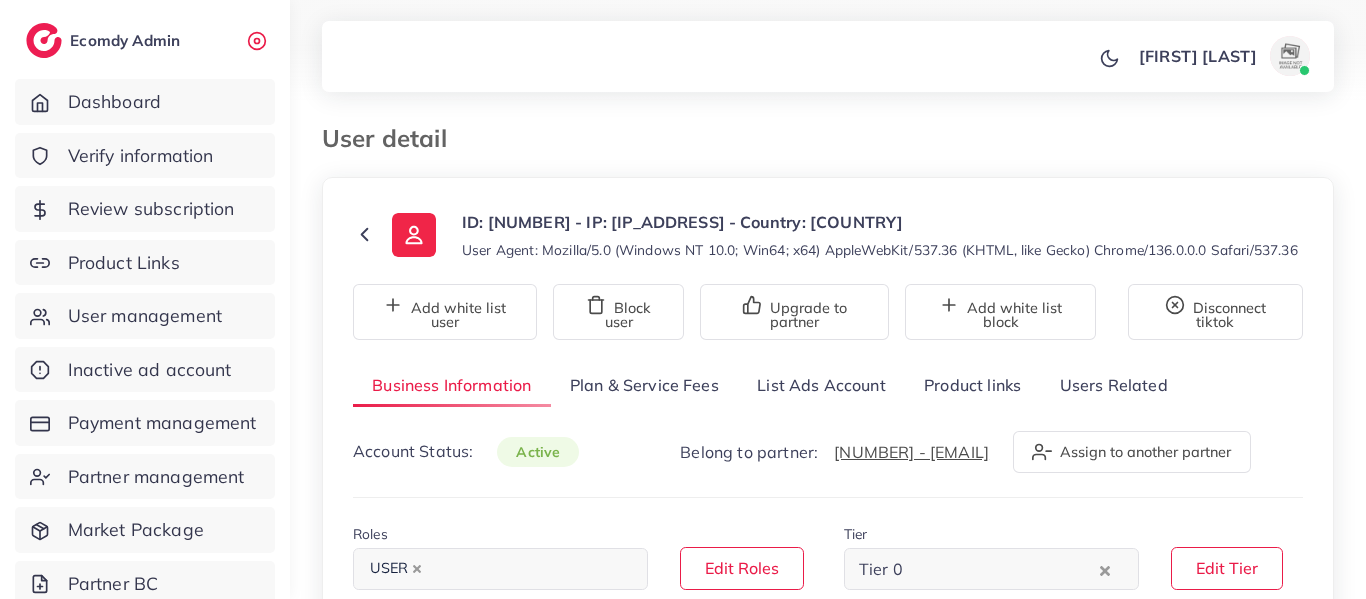 select on "********" 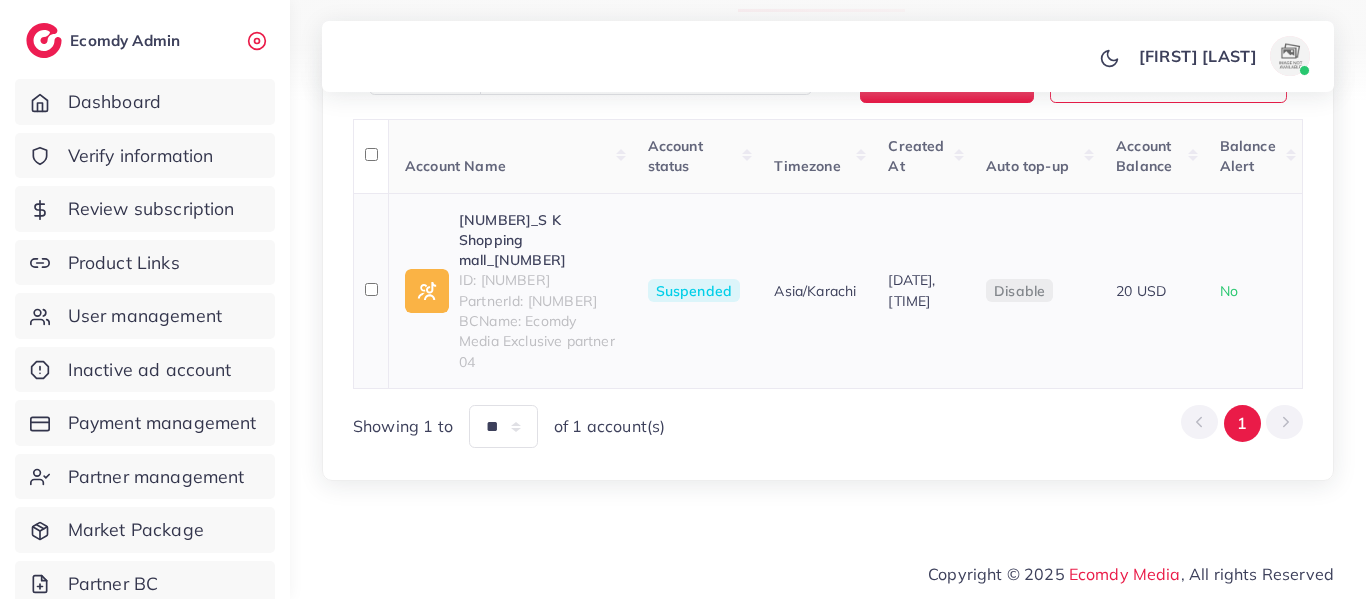 scroll, scrollTop: 415, scrollLeft: 0, axis: vertical 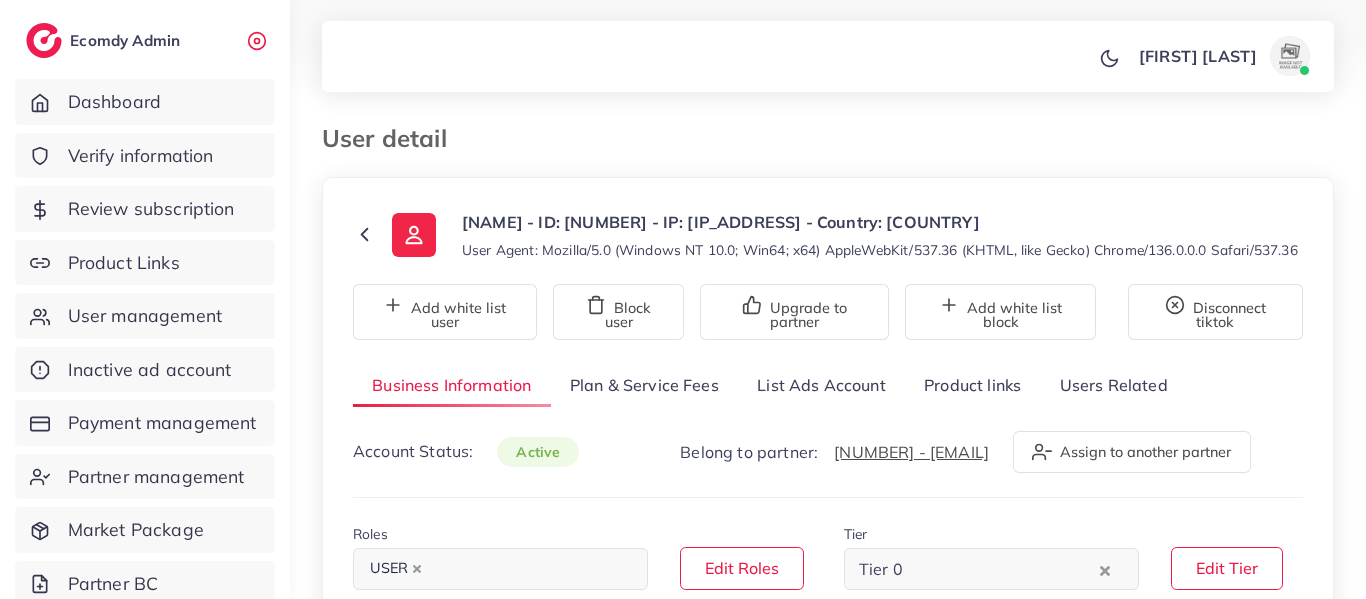select on "********" 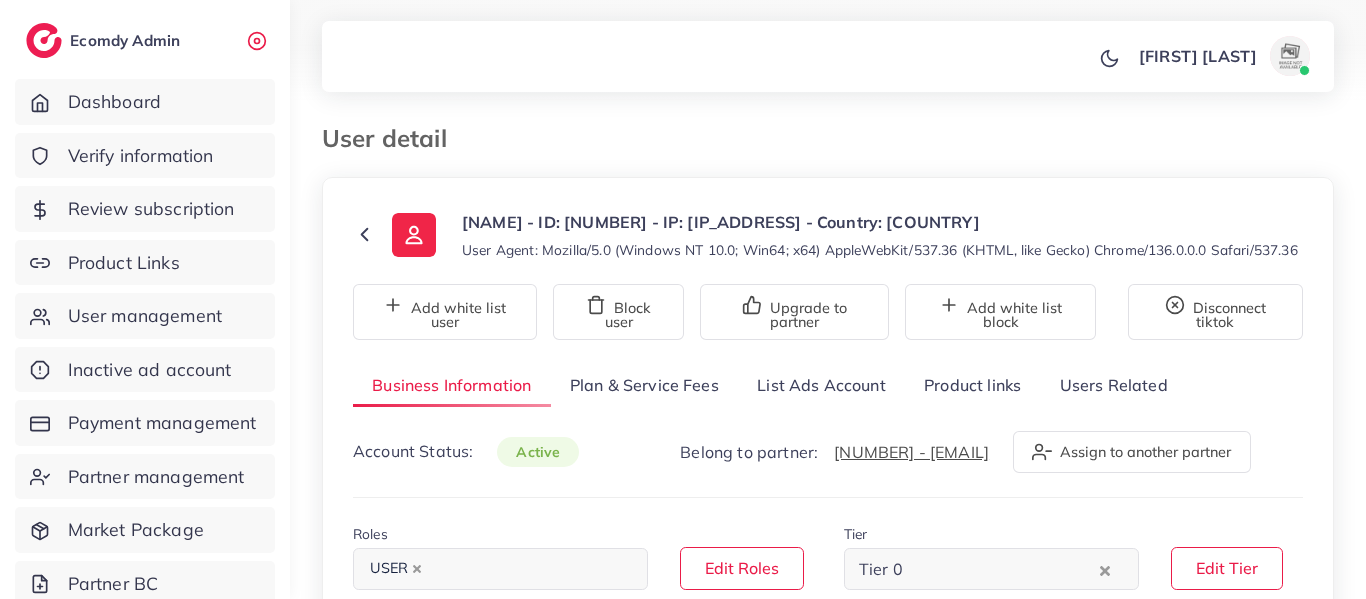 click on "List Ads Account" at bounding box center [821, 385] 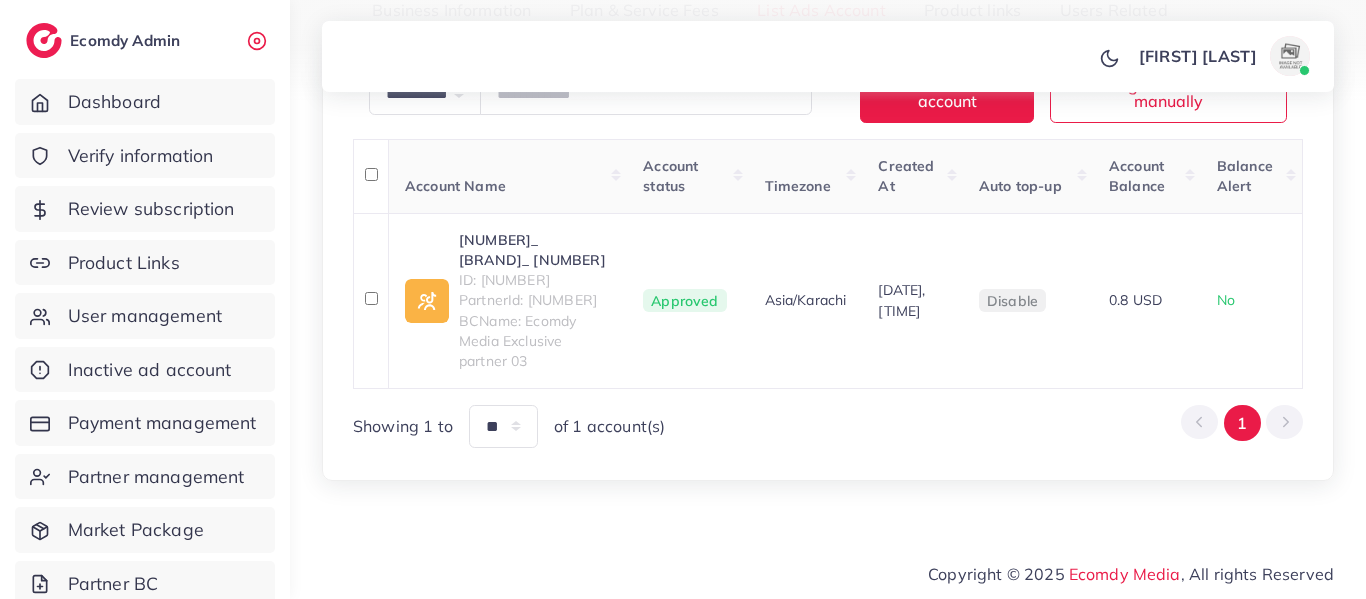 scroll, scrollTop: 415, scrollLeft: 0, axis: vertical 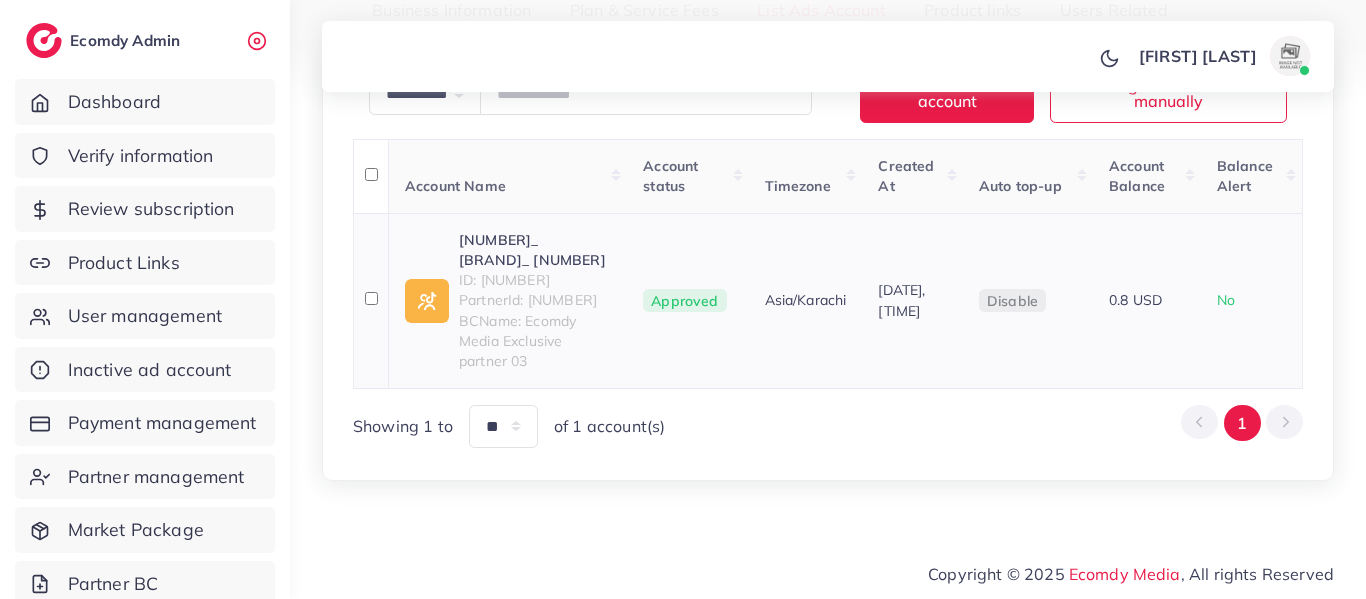 click on "ID: 7510729343610617864" at bounding box center [535, 280] 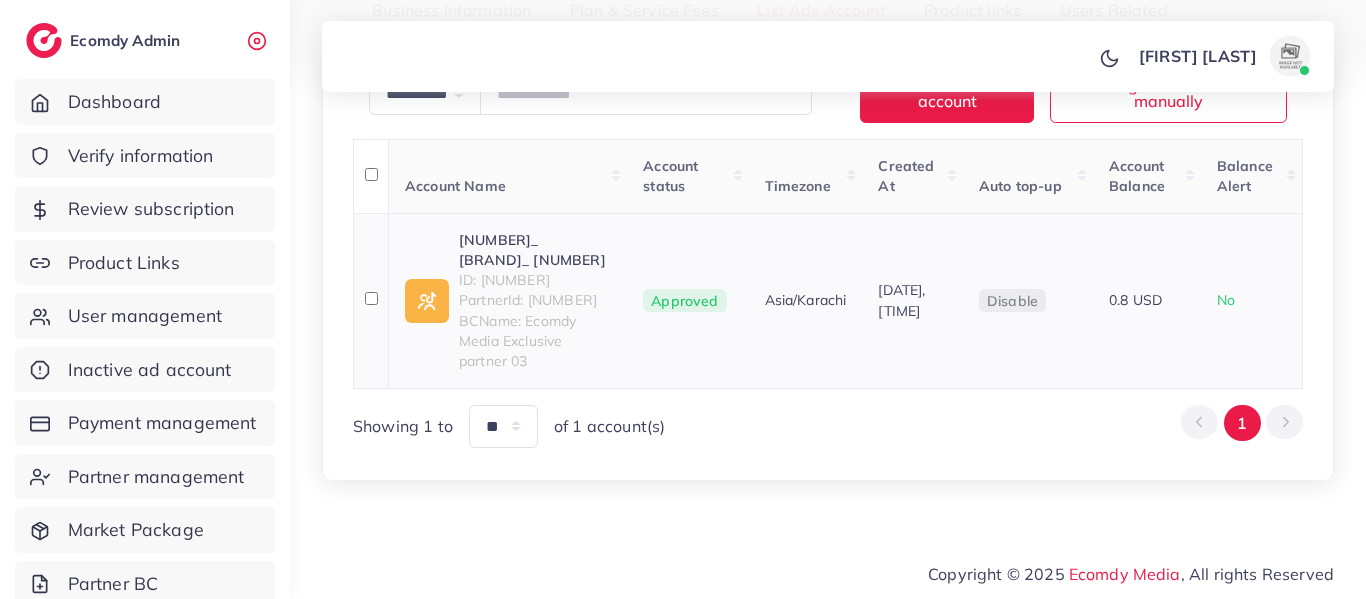 click on "1029071_HM Jewllers_1748728776349" at bounding box center (535, 250) 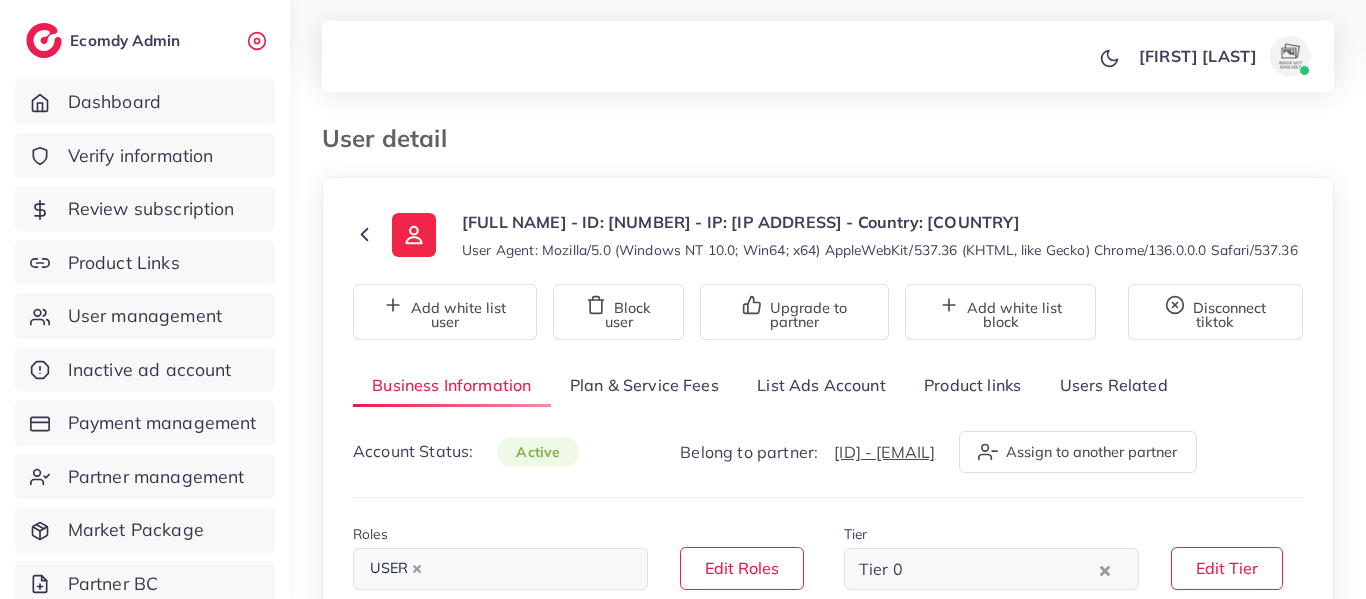 select on "********" 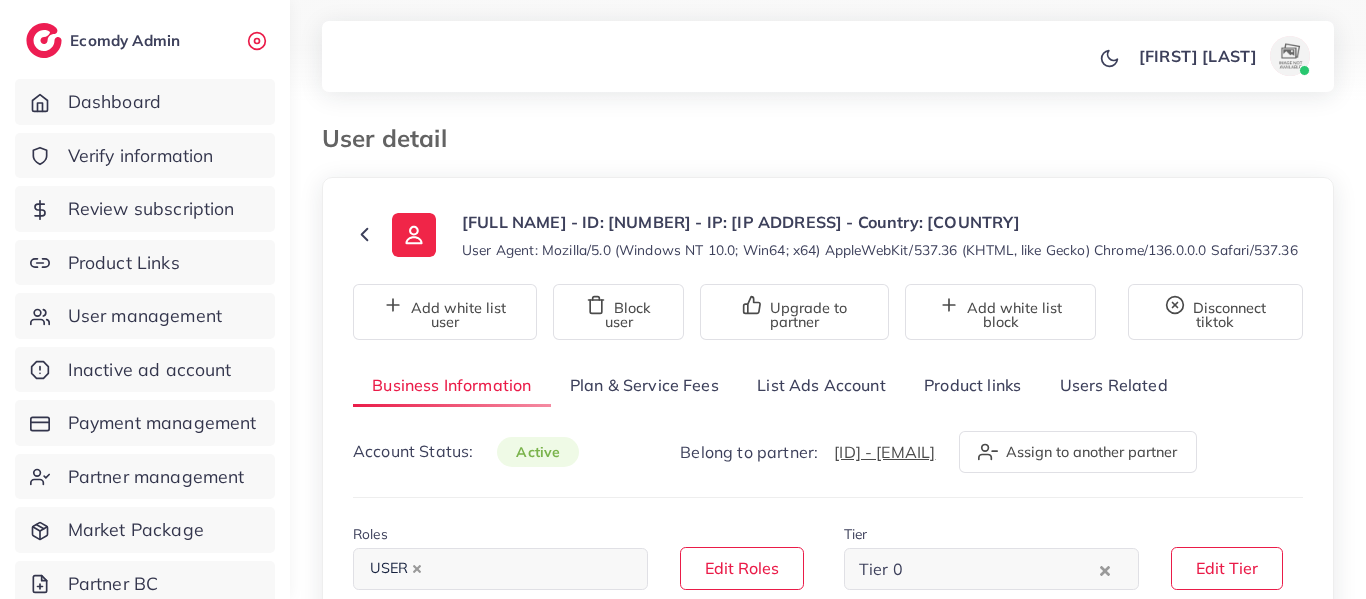click on "List Ads Account" at bounding box center [821, 385] 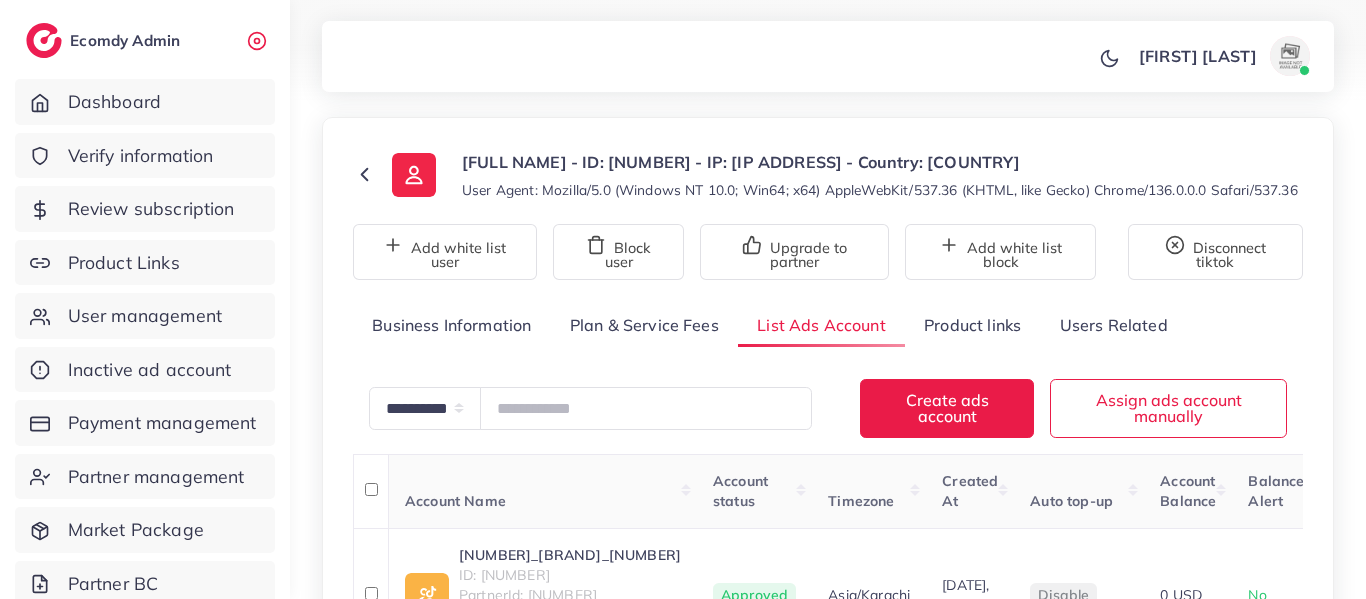 scroll, scrollTop: 369, scrollLeft: 0, axis: vertical 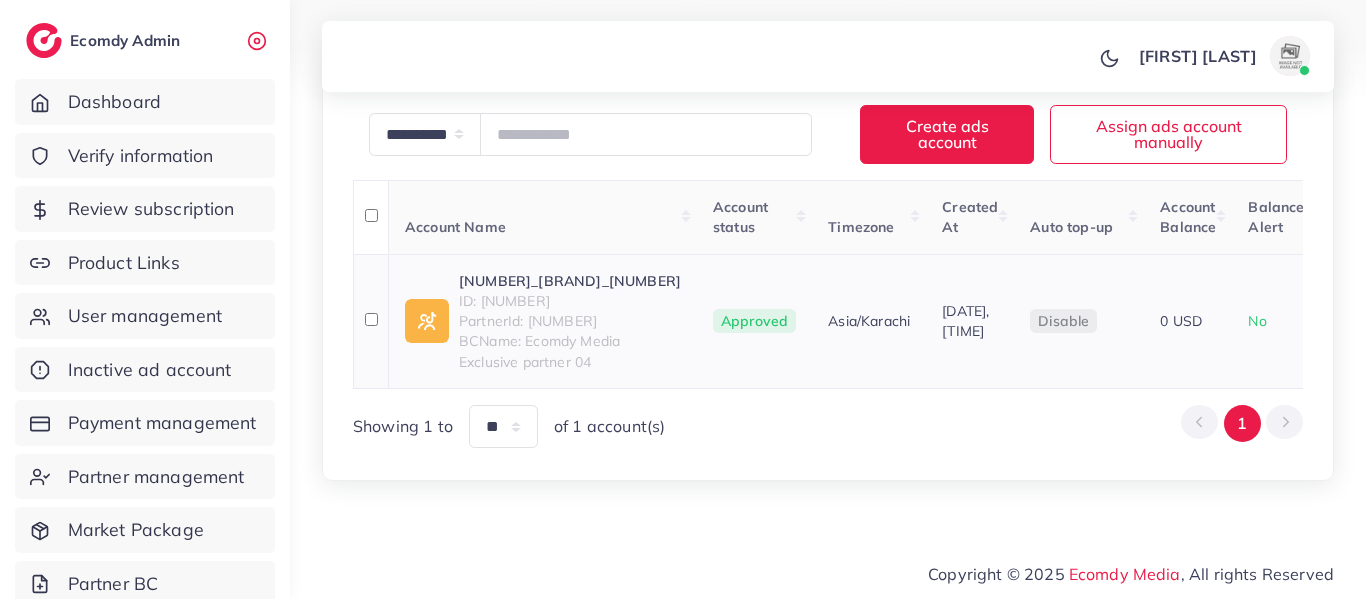 click on "ID: 7510976188056240144" at bounding box center [570, 301] 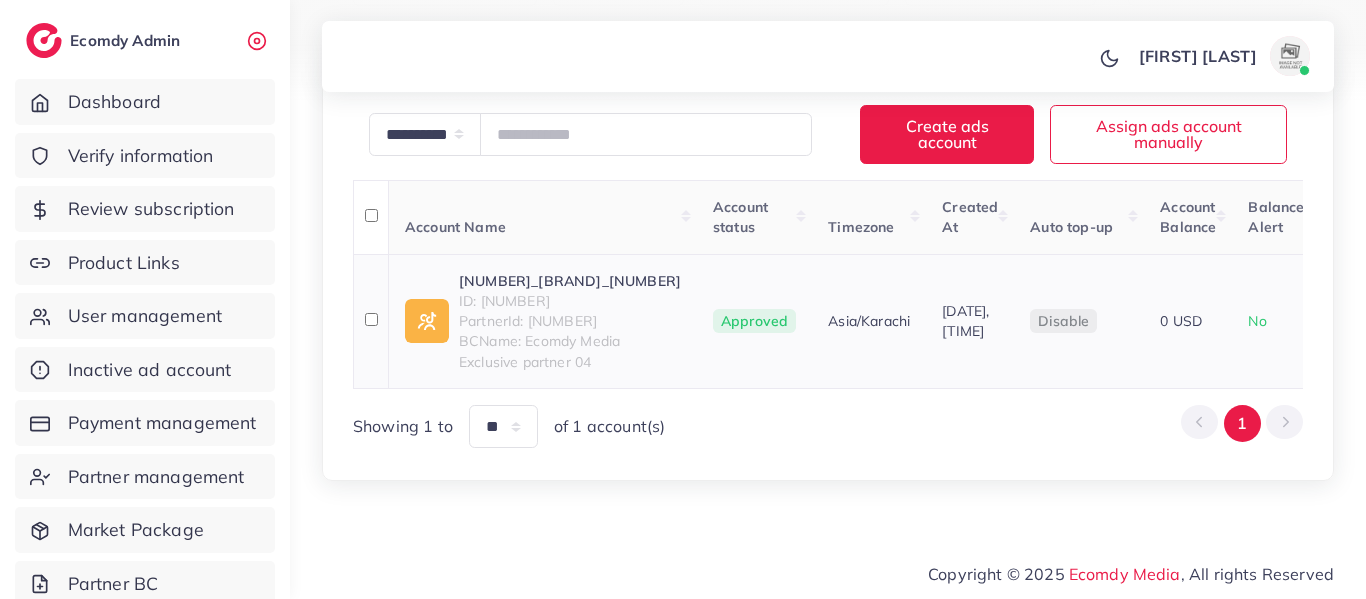 click on "1028990_Purescentspk_1748785425430" at bounding box center [570, 281] 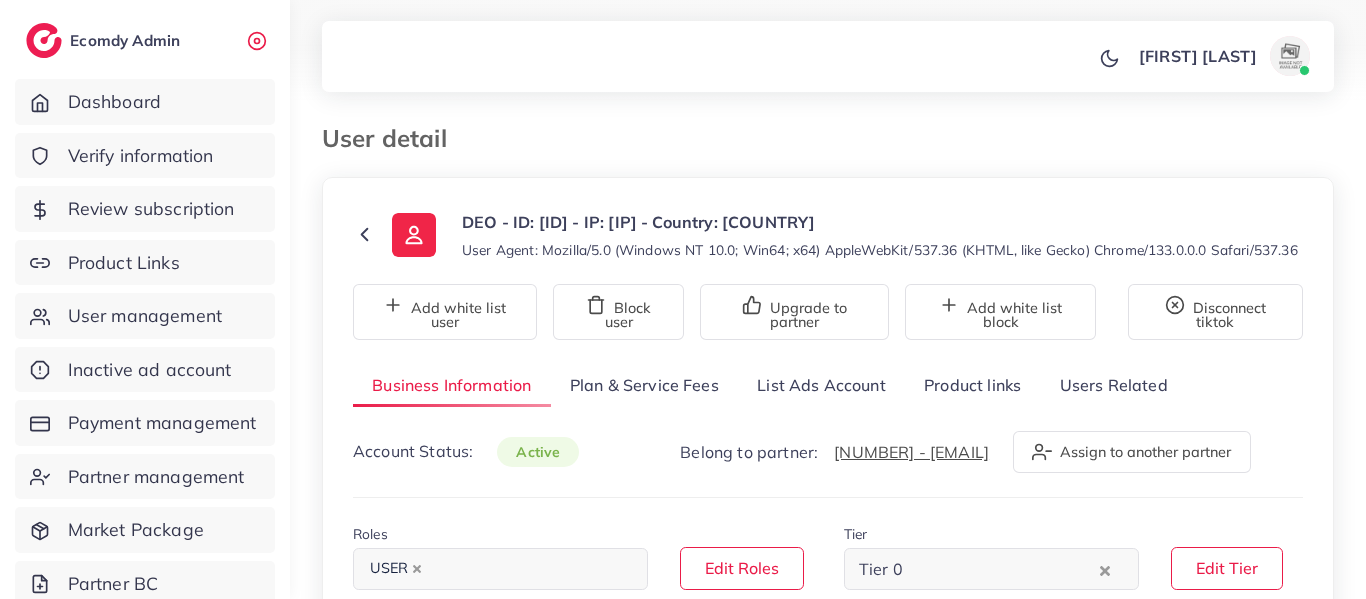 select on "**********" 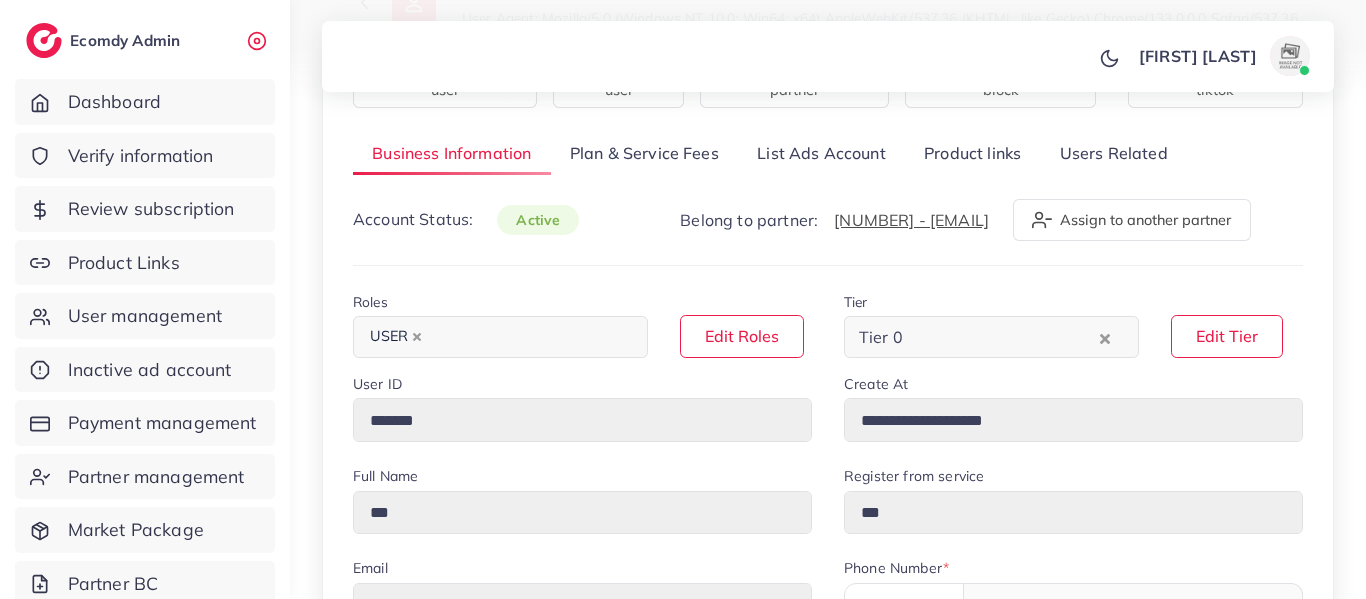 click on "List Ads Account" at bounding box center [821, 153] 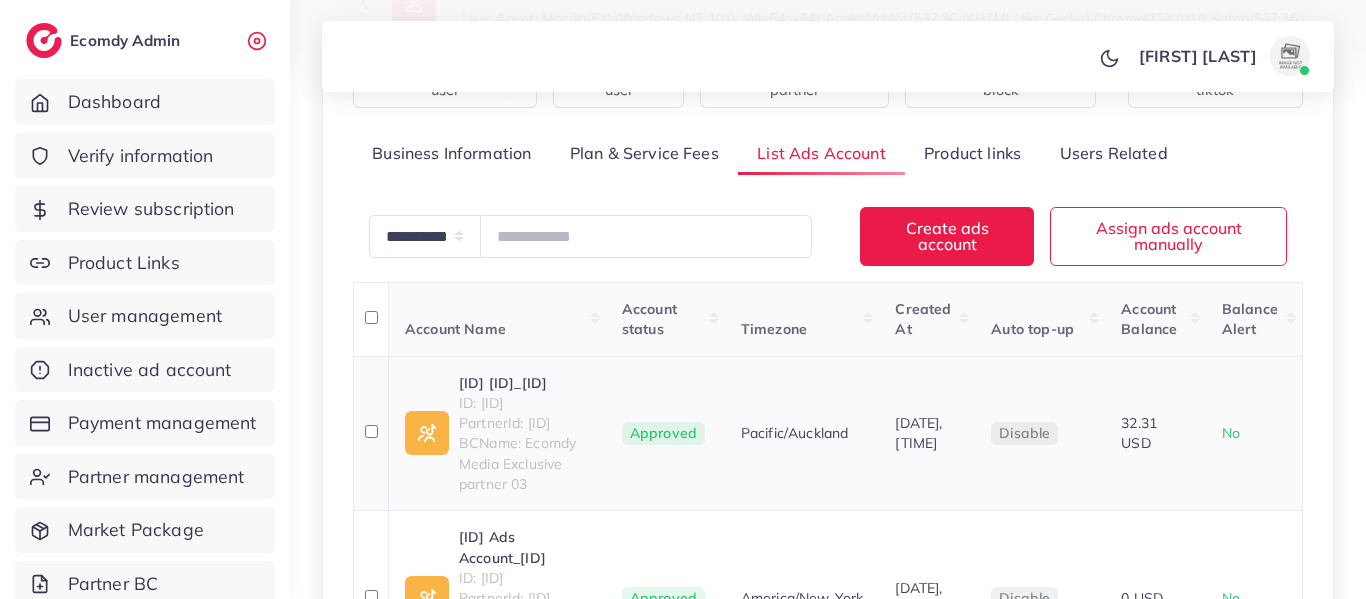 click on "ID: [ID]" at bounding box center [524, 403] 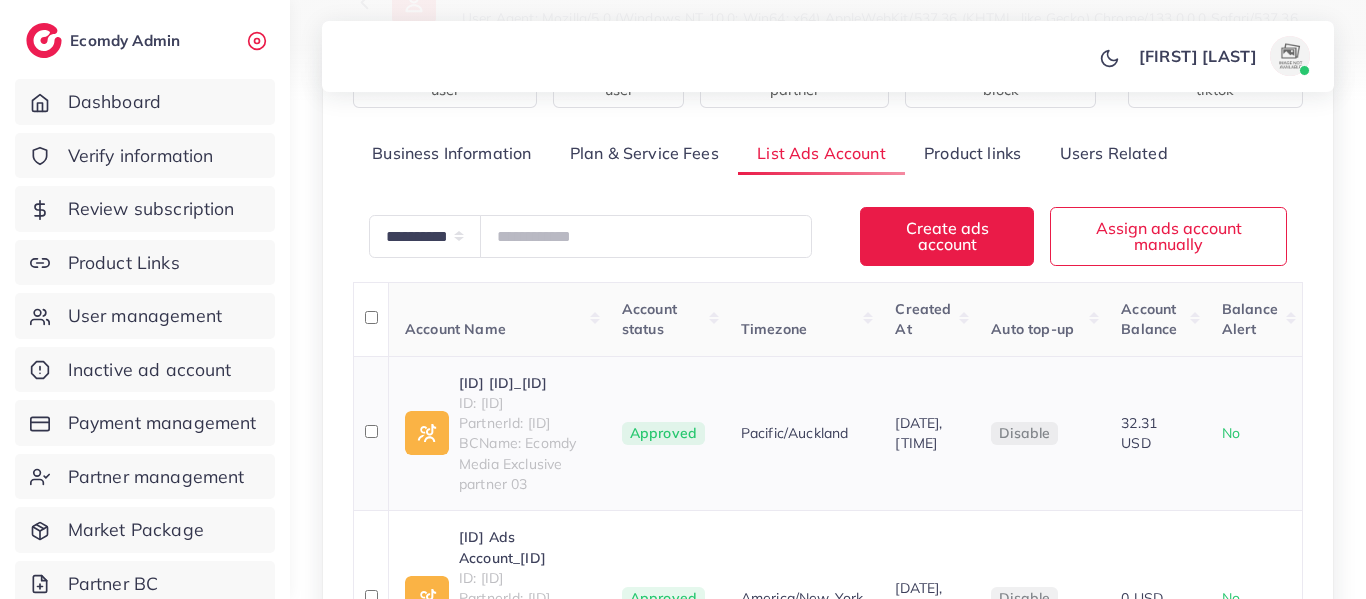 click on "1025520_DEOGTS 1_1742416630407" at bounding box center [524, 383] 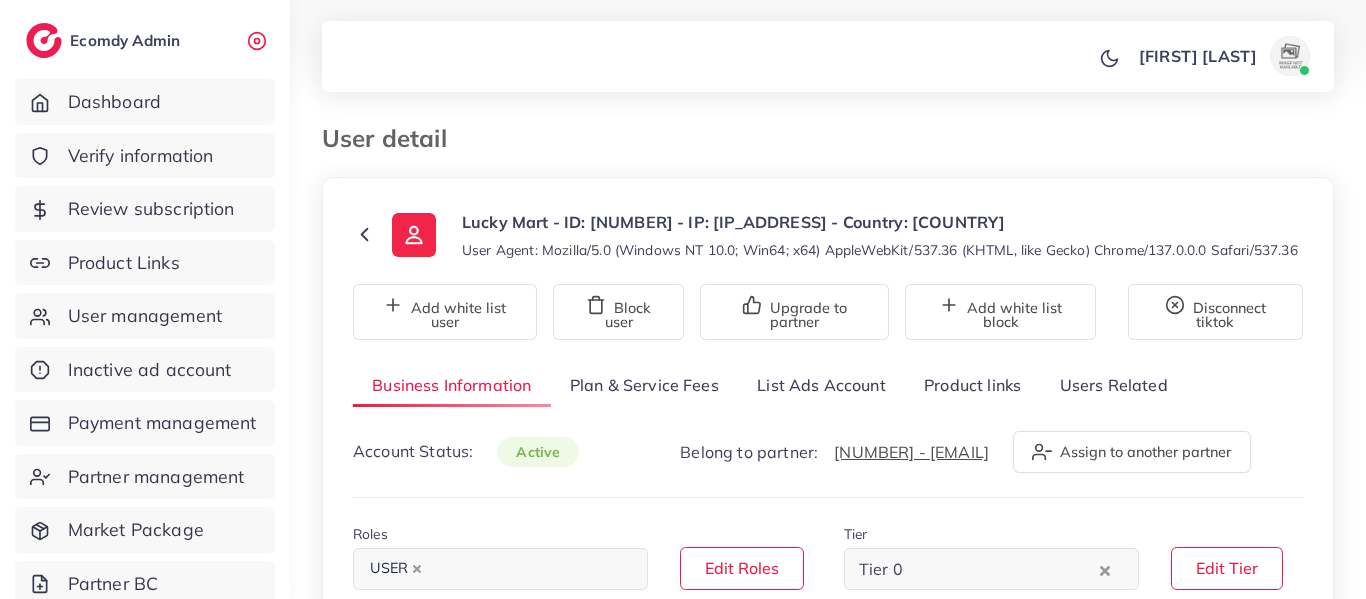 select on "********" 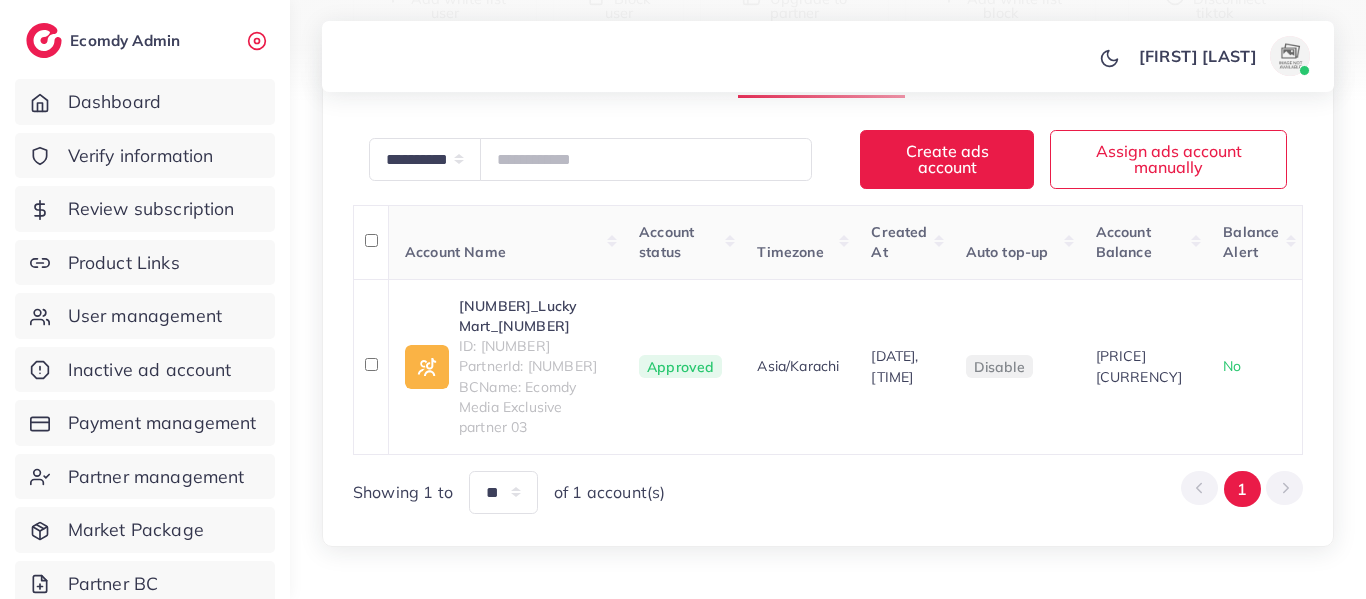 scroll, scrollTop: 415, scrollLeft: 0, axis: vertical 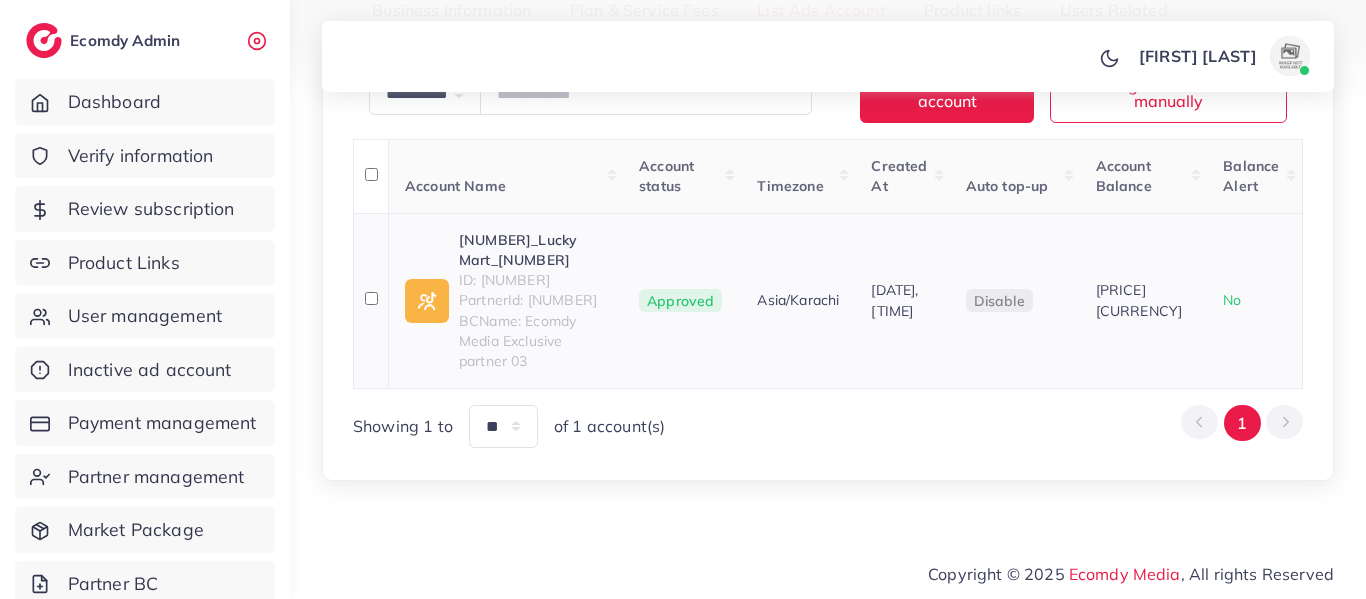 click on "ID: 7515006817584742408" at bounding box center (533, 280) 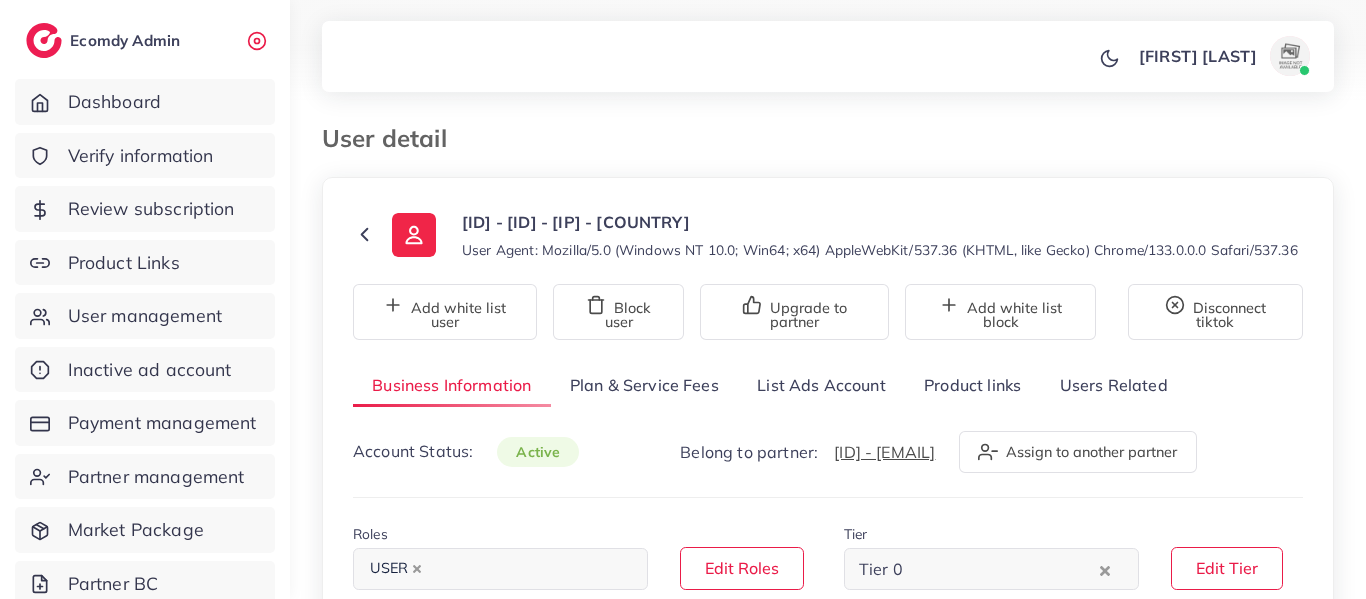 select on "**********" 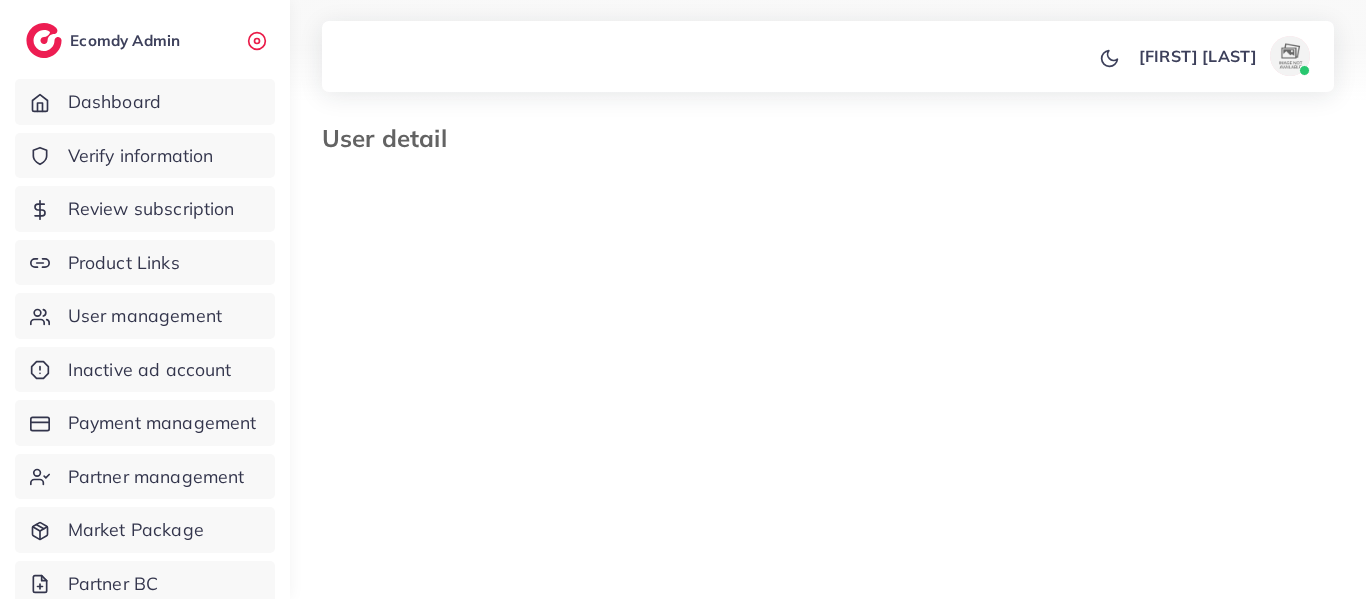 select on "********" 